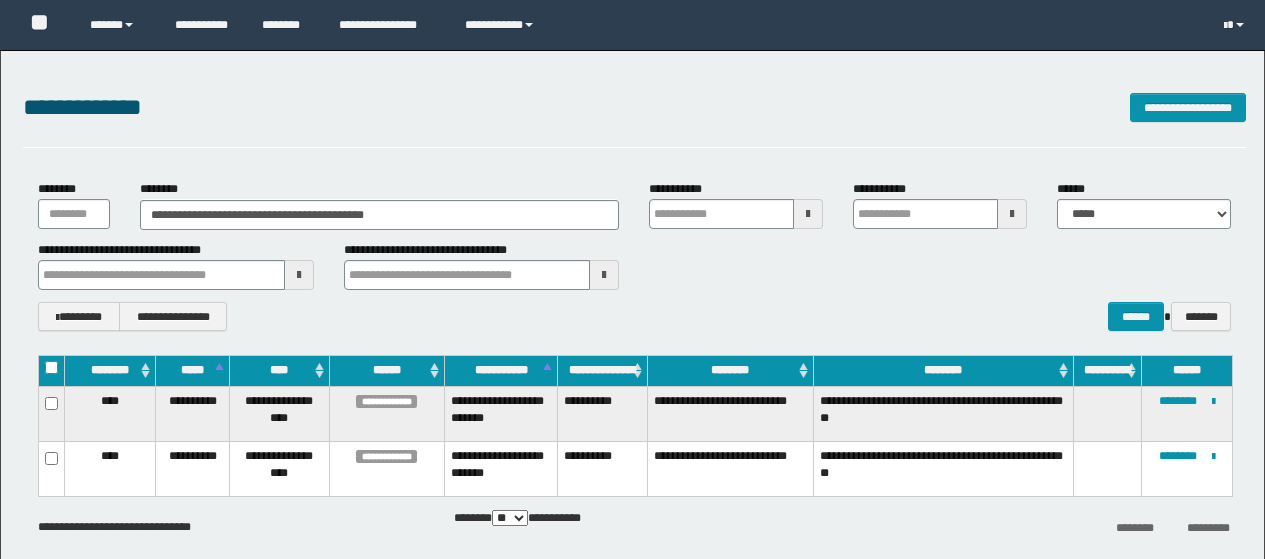 scroll, scrollTop: 92, scrollLeft: 0, axis: vertical 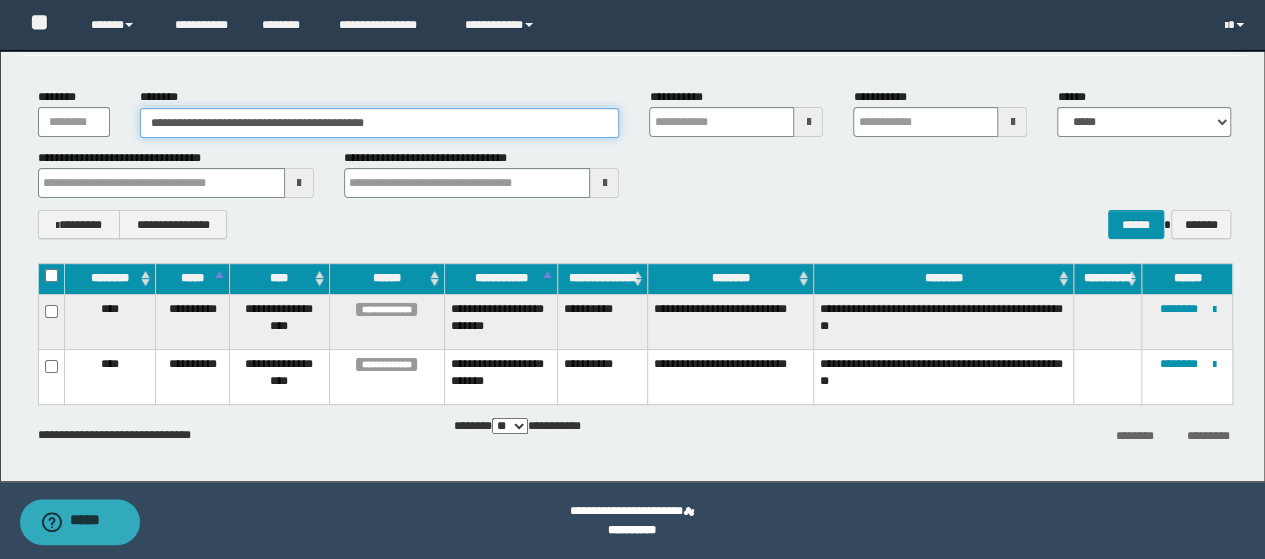 drag, startPoint x: 547, startPoint y: 128, endPoint x: 0, endPoint y: 166, distance: 548.31836 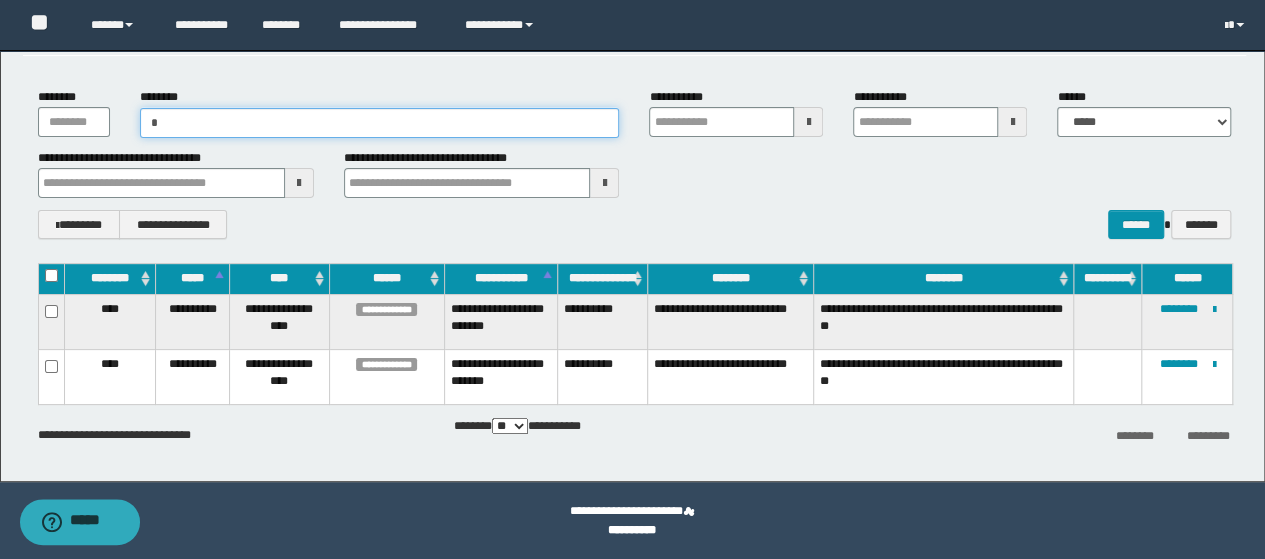 type on "**" 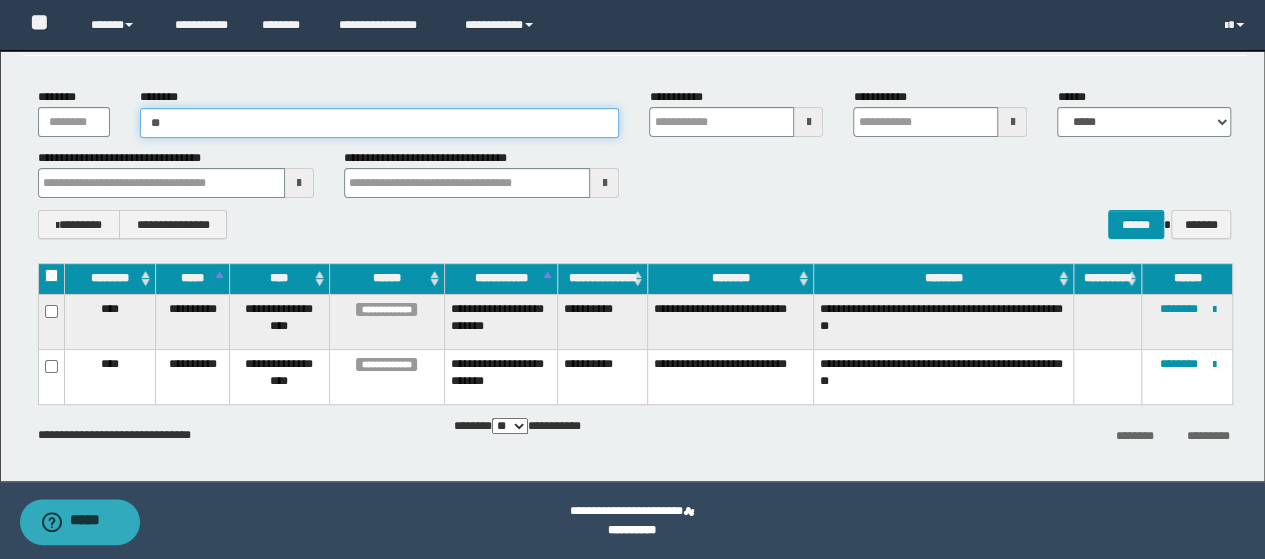 type on "**" 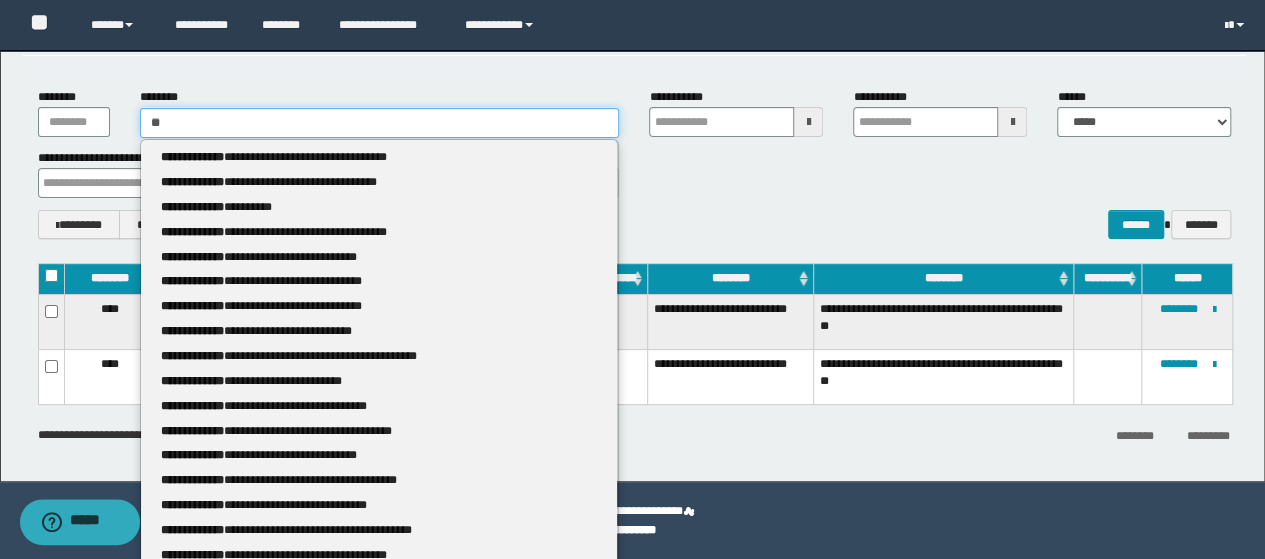 type 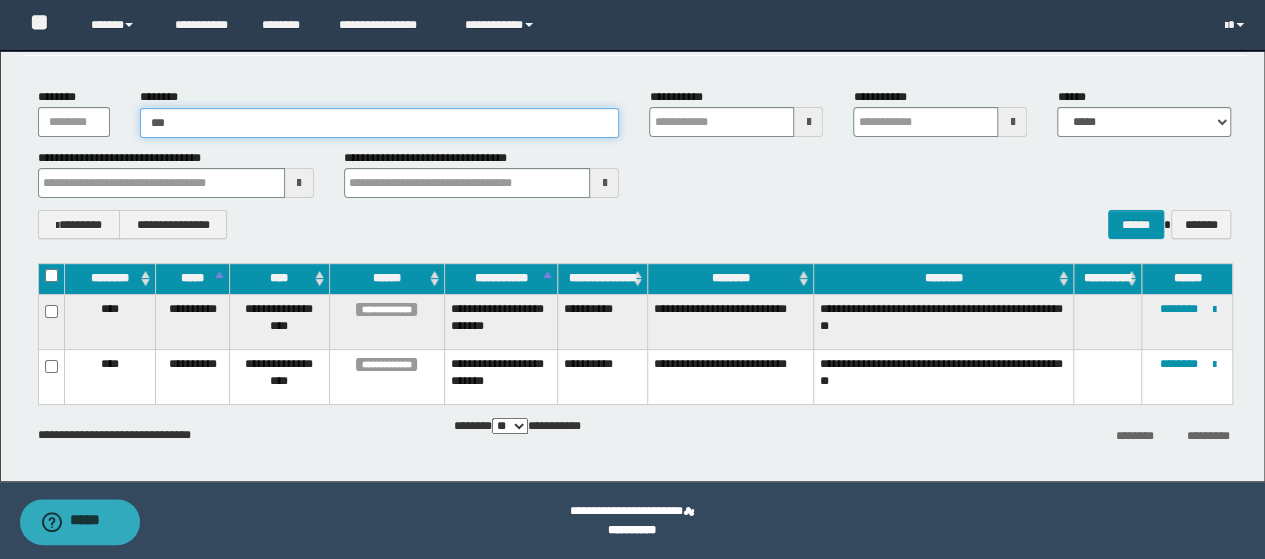 type on "****" 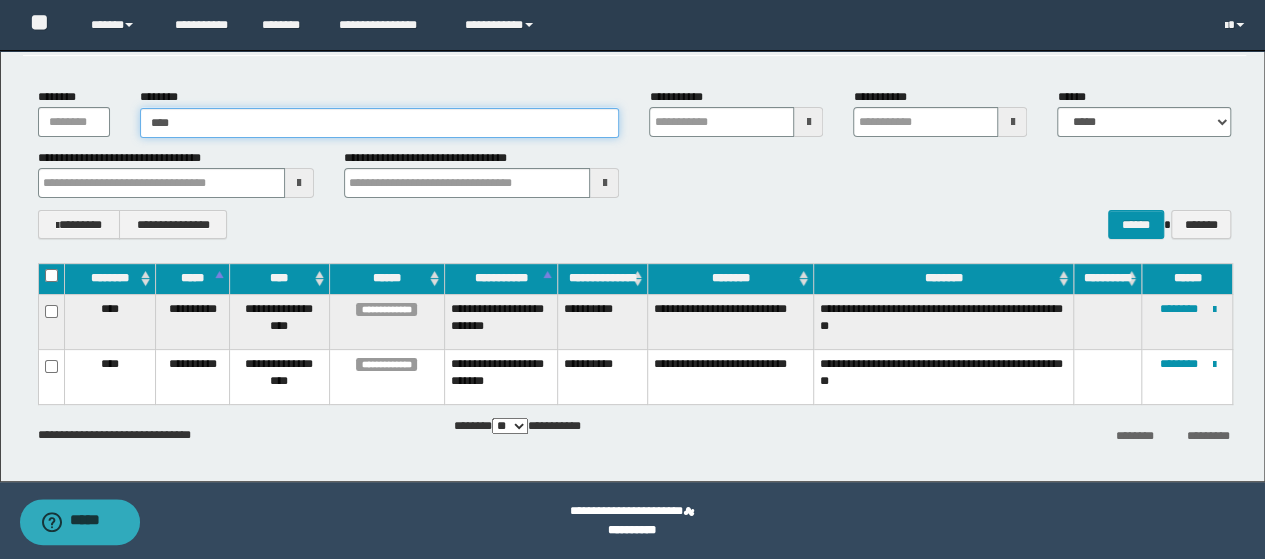 type on "****" 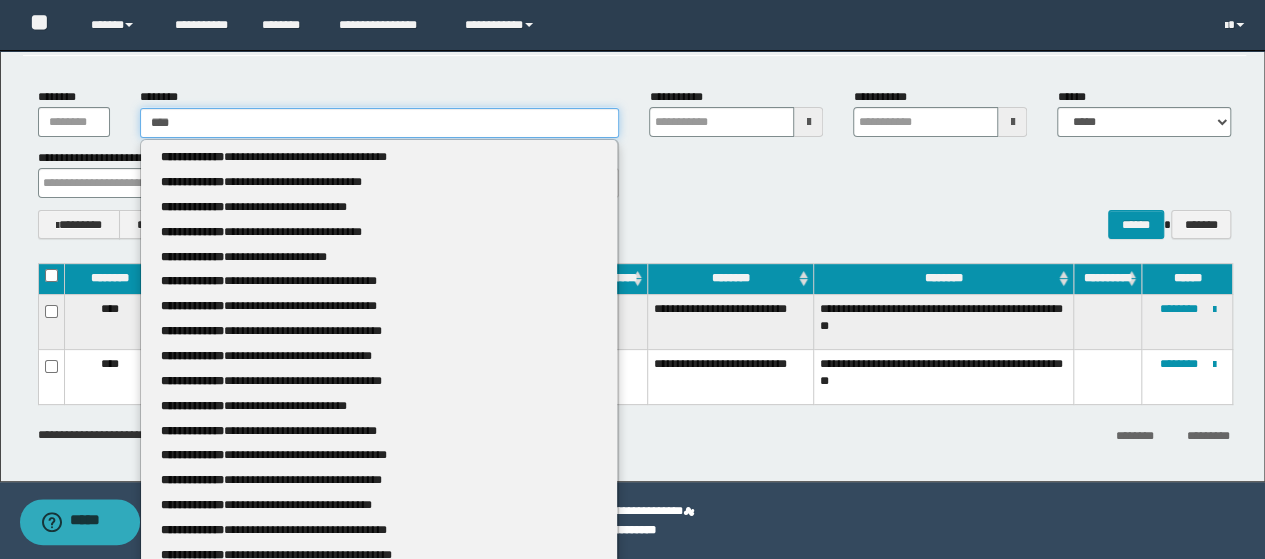 type 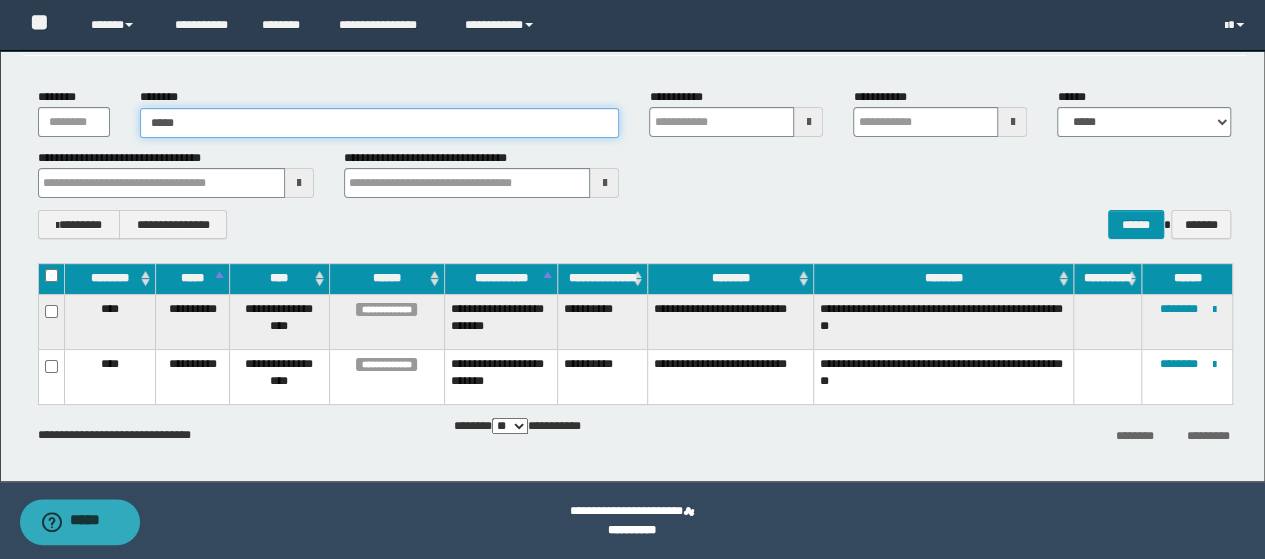 type on "*****" 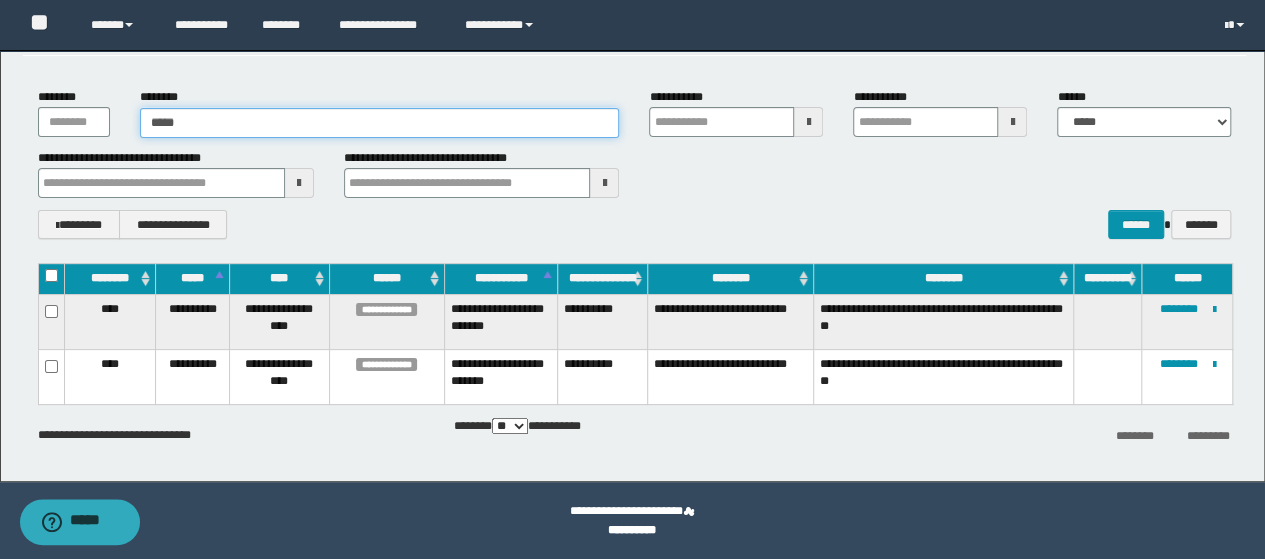 type 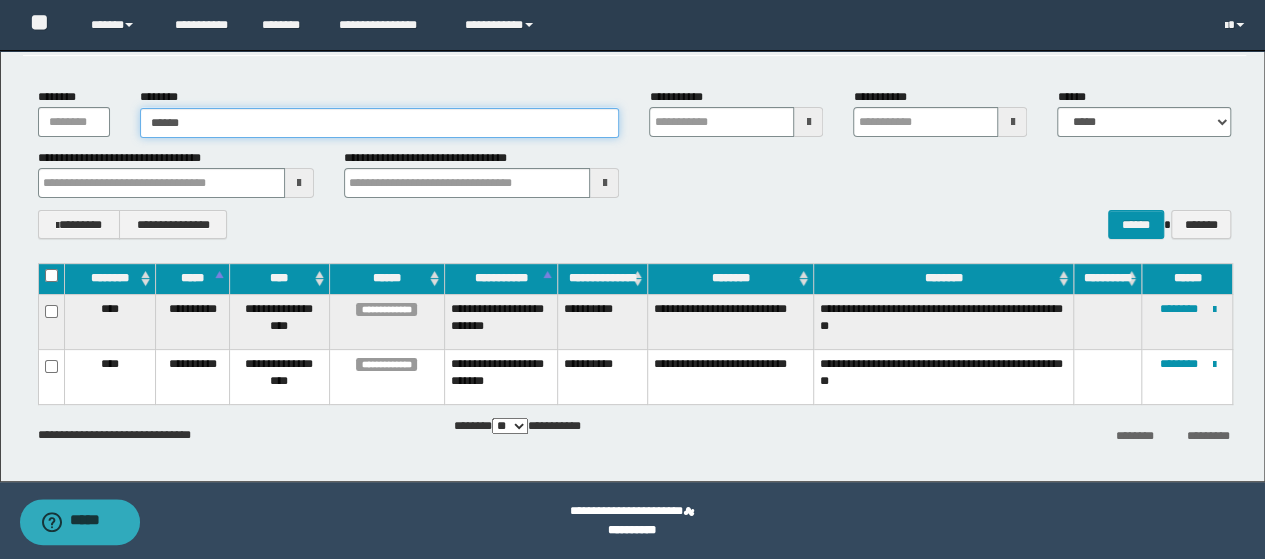 type on "******" 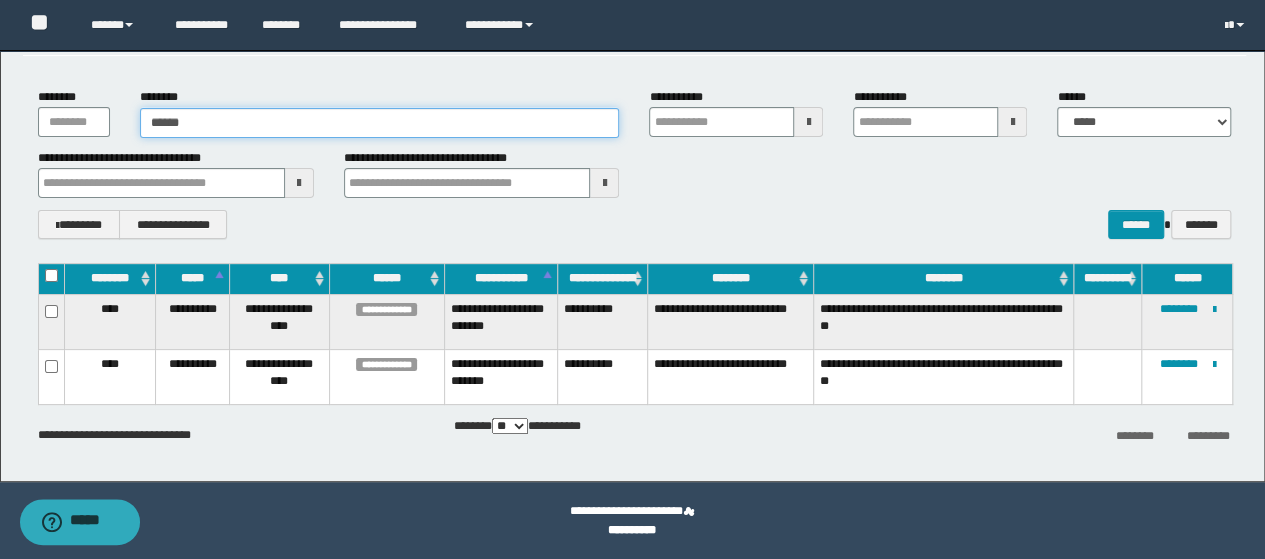 type 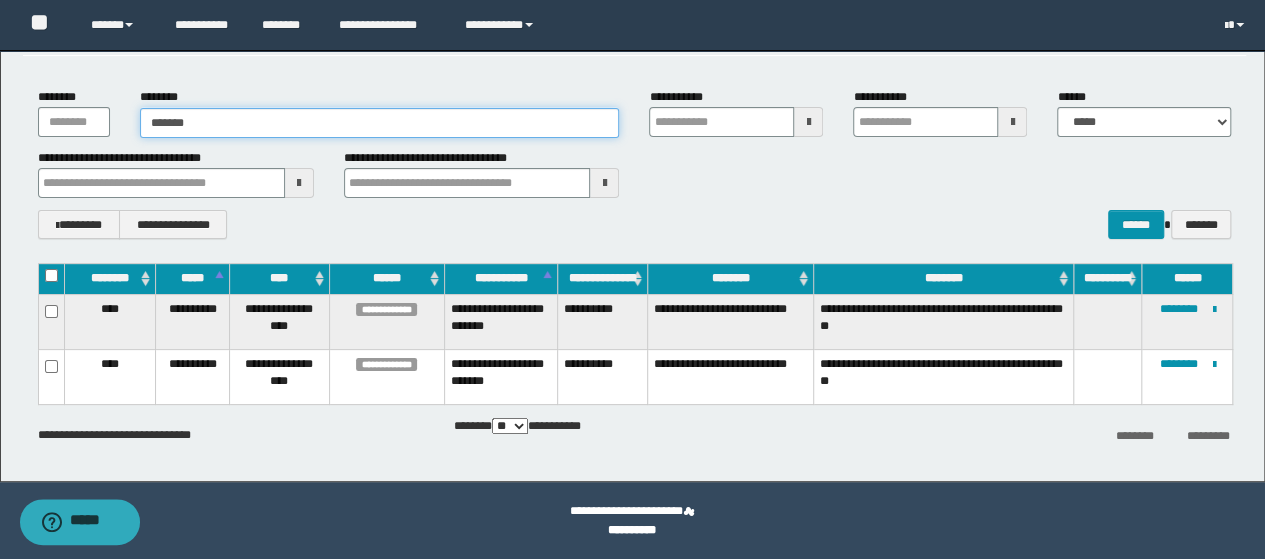 type on "*******" 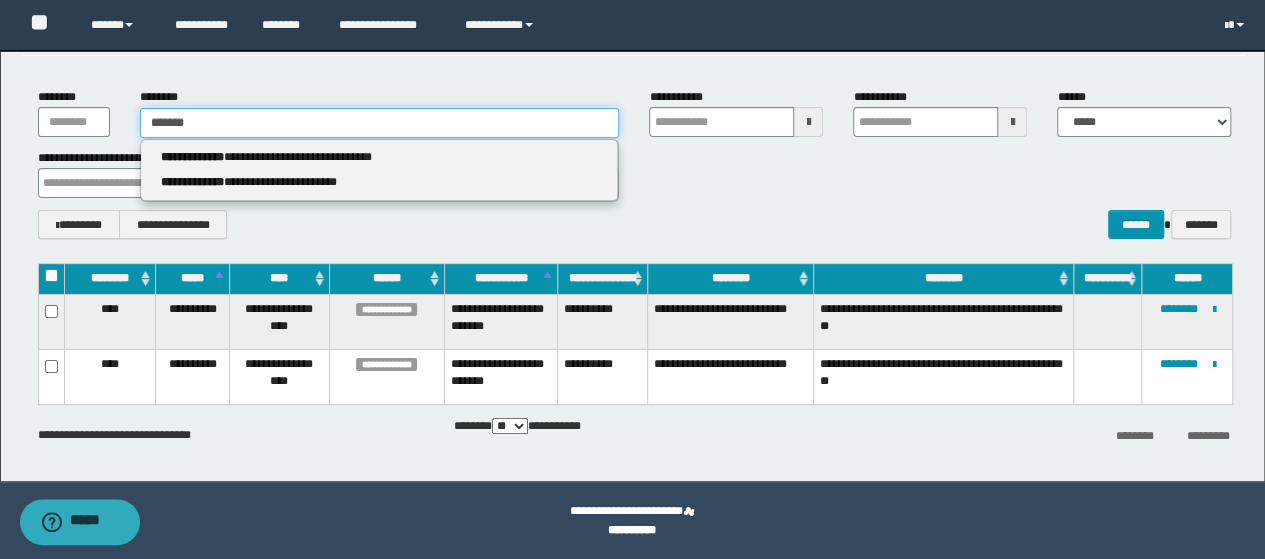 type 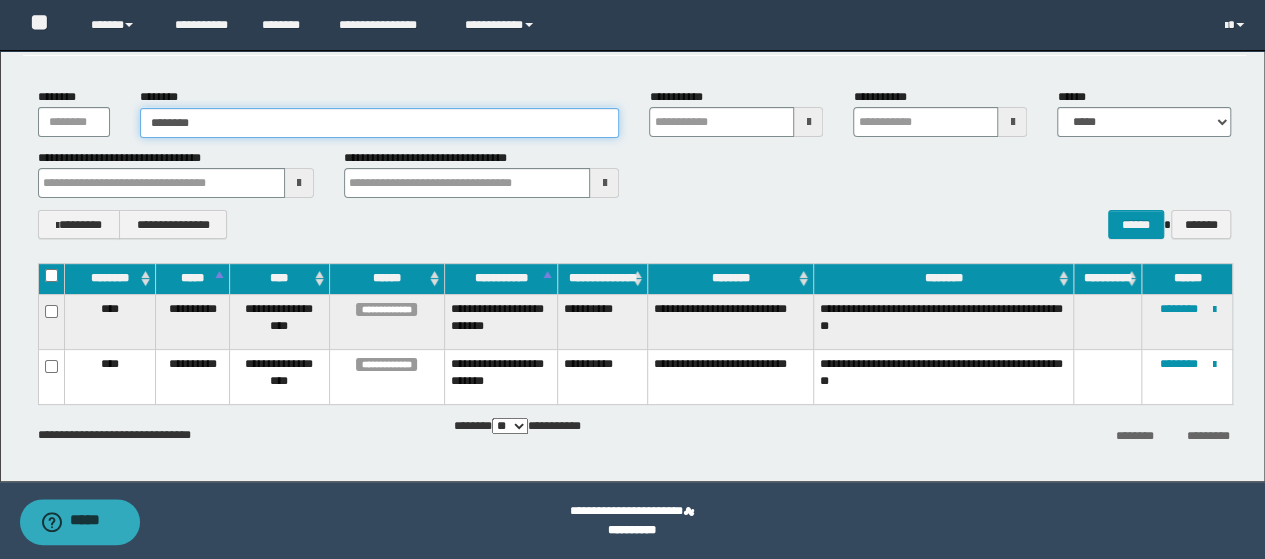 type on "********" 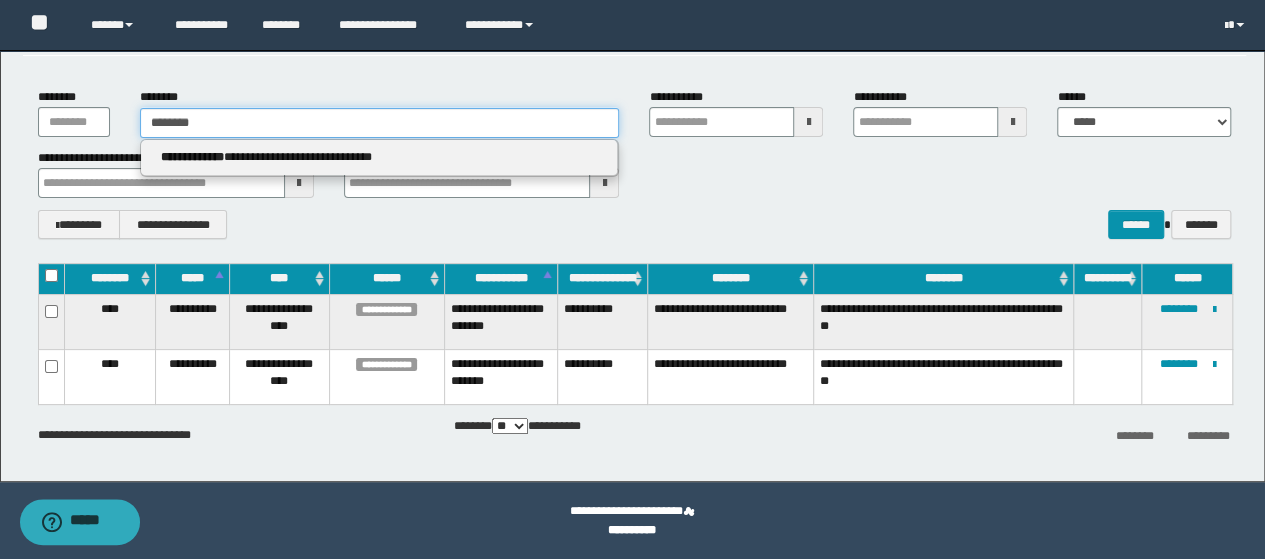 type 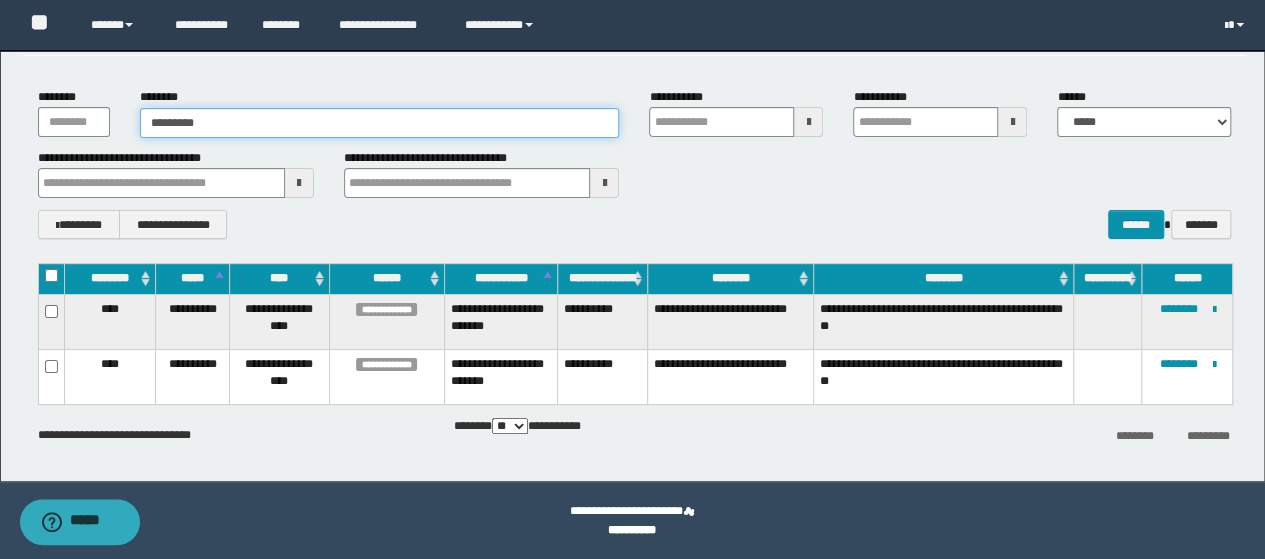 type on "*********" 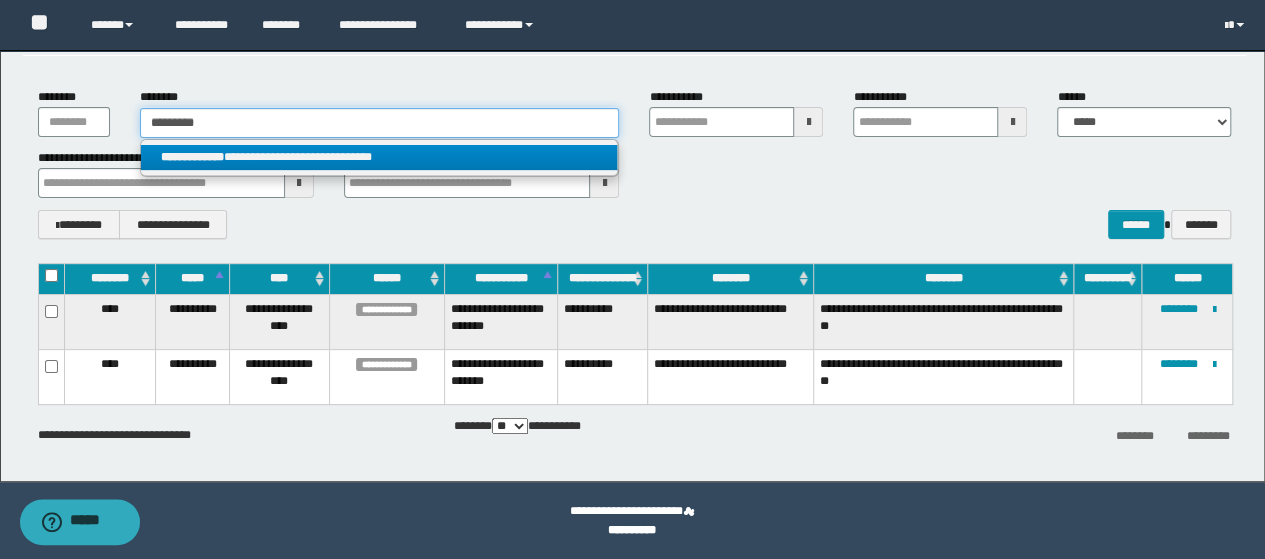 type on "*********" 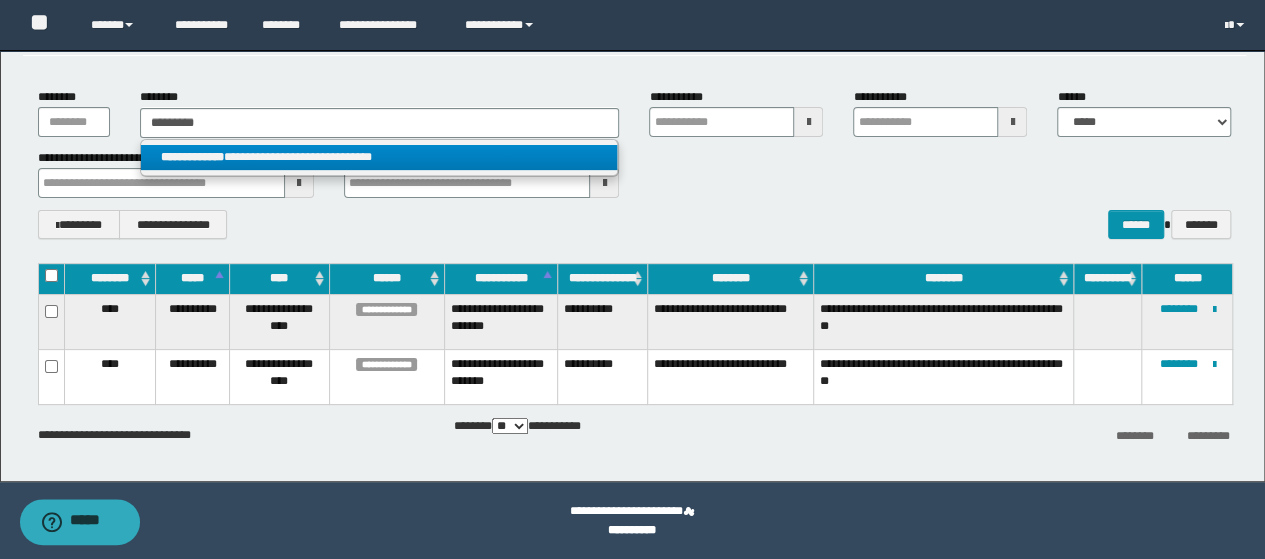 click on "**********" at bounding box center [379, 157] 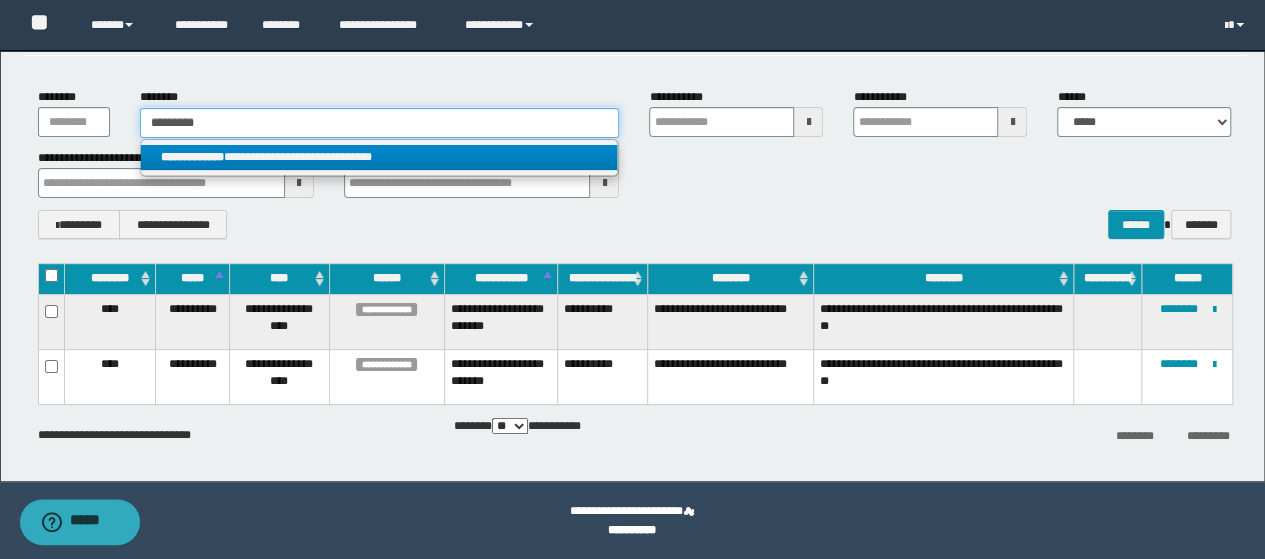 type 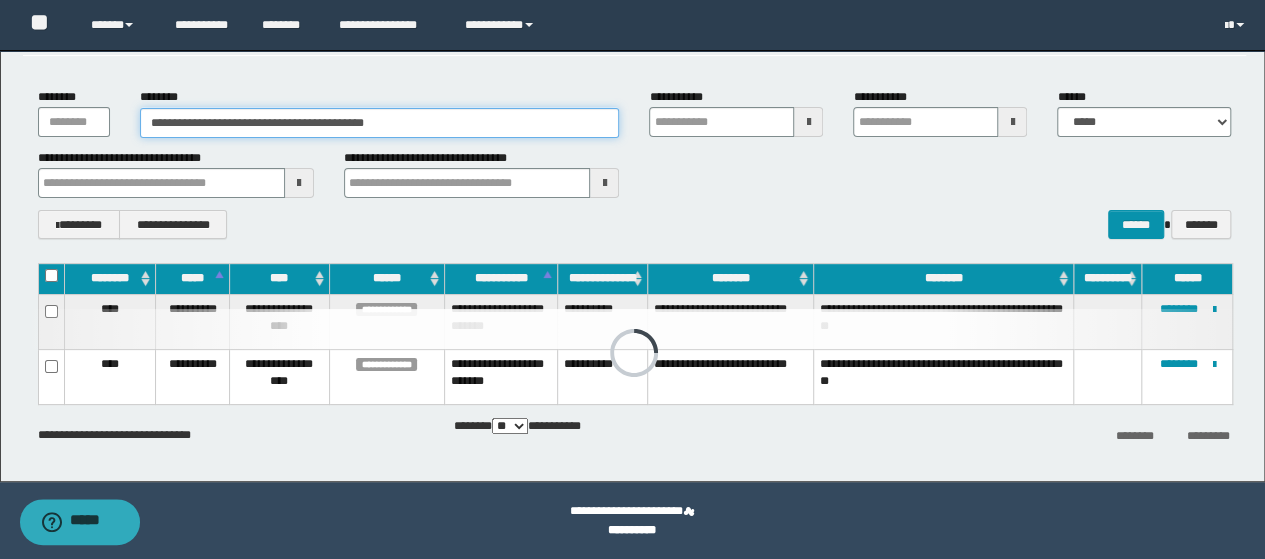 scroll, scrollTop: 46, scrollLeft: 0, axis: vertical 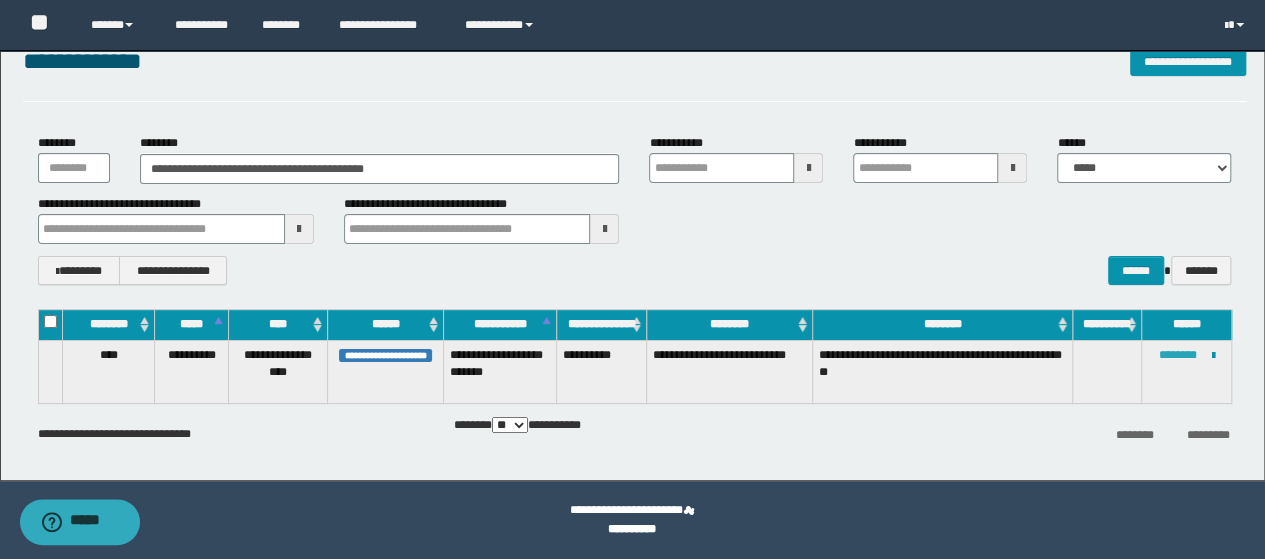 click on "********" at bounding box center (1177, 355) 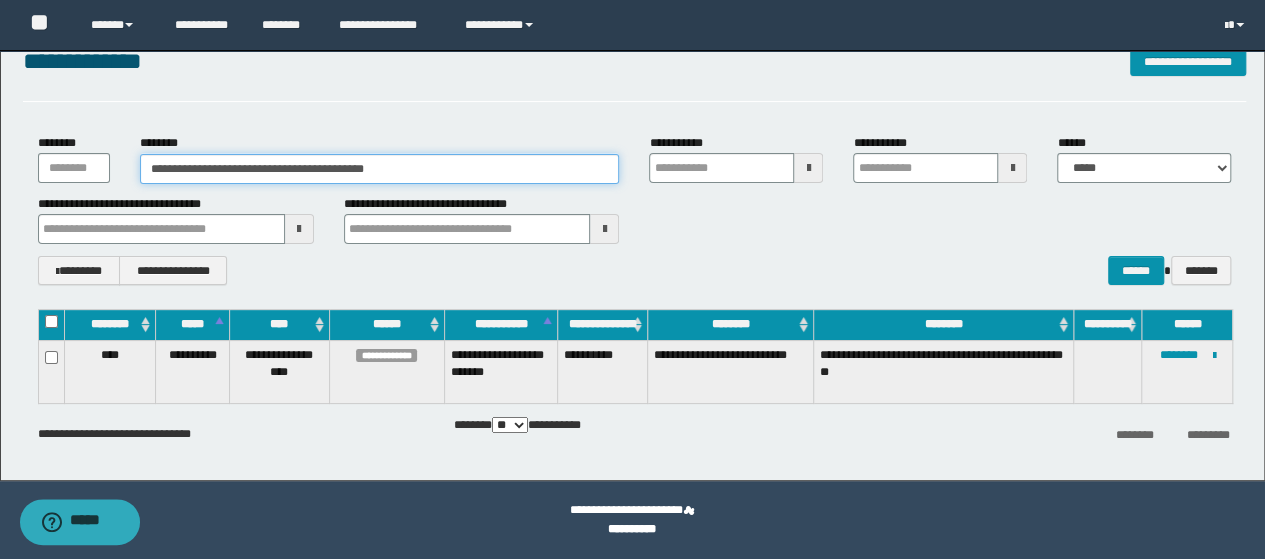 drag, startPoint x: 424, startPoint y: 173, endPoint x: 98, endPoint y: 244, distance: 333.64203 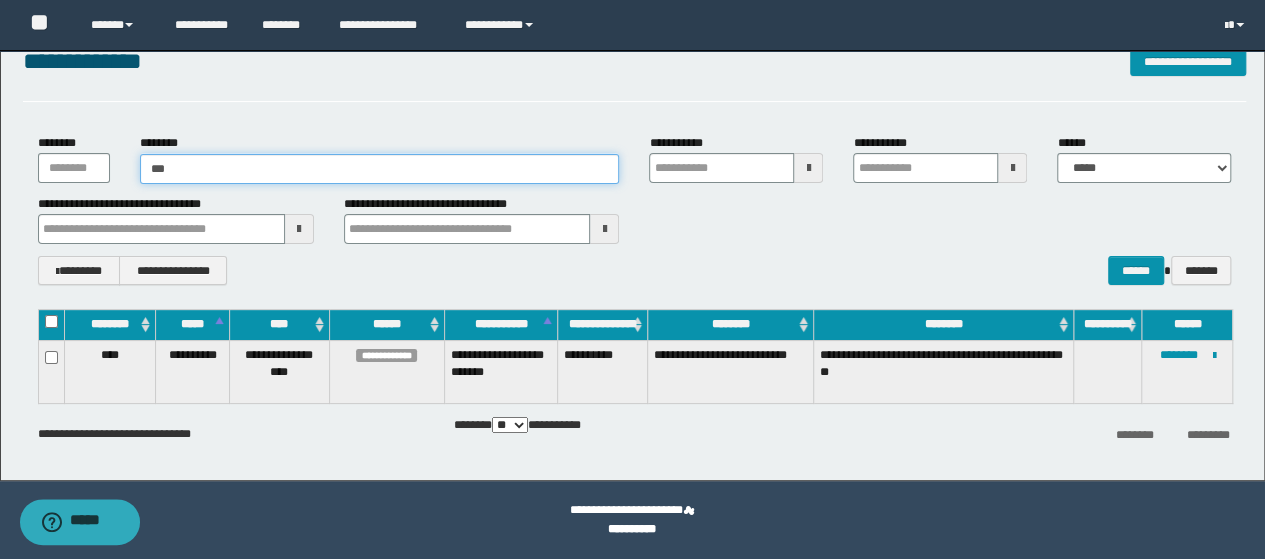 type on "****" 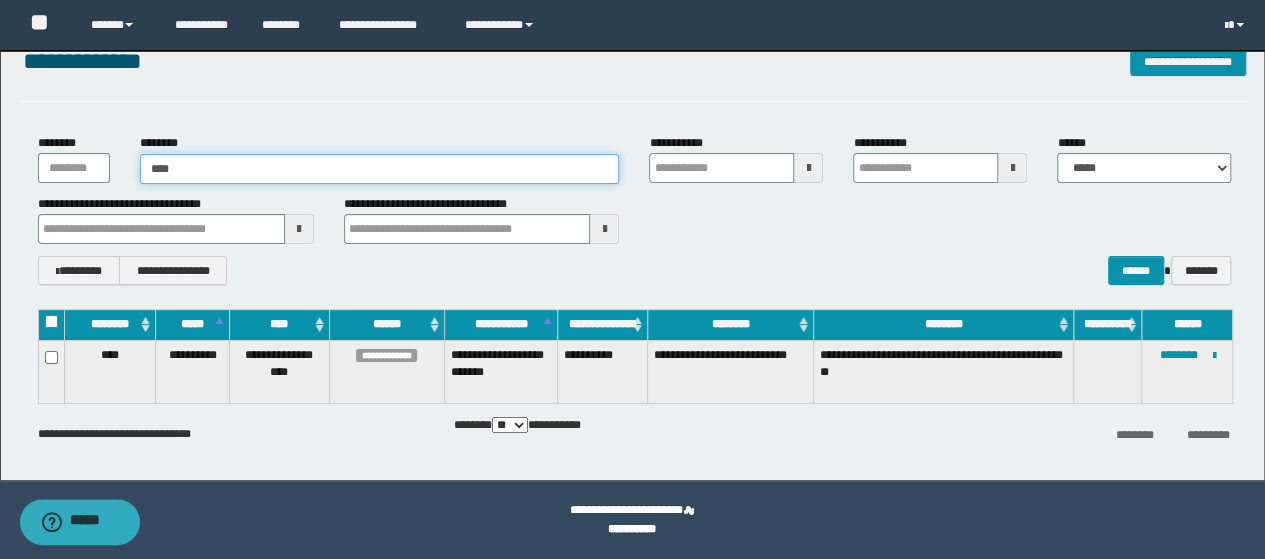 type on "****" 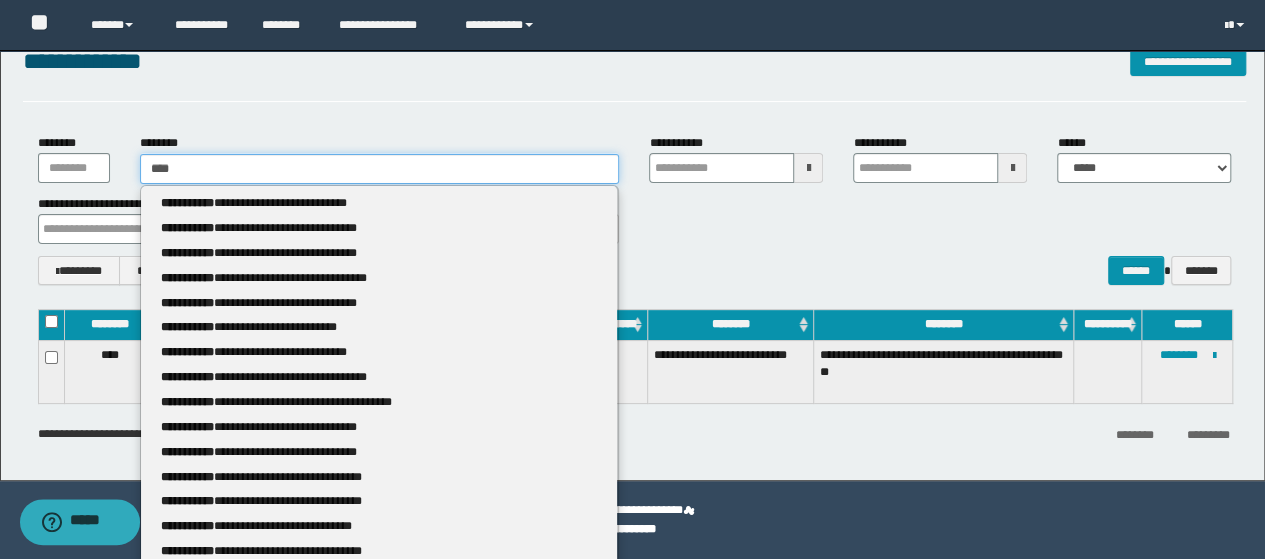type 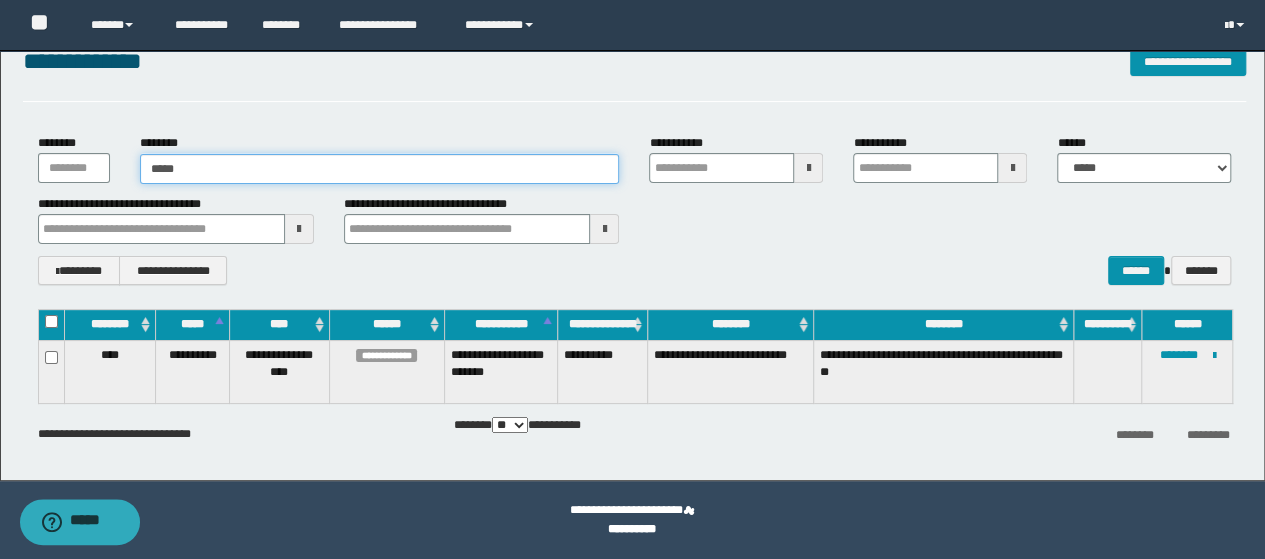 type on "******" 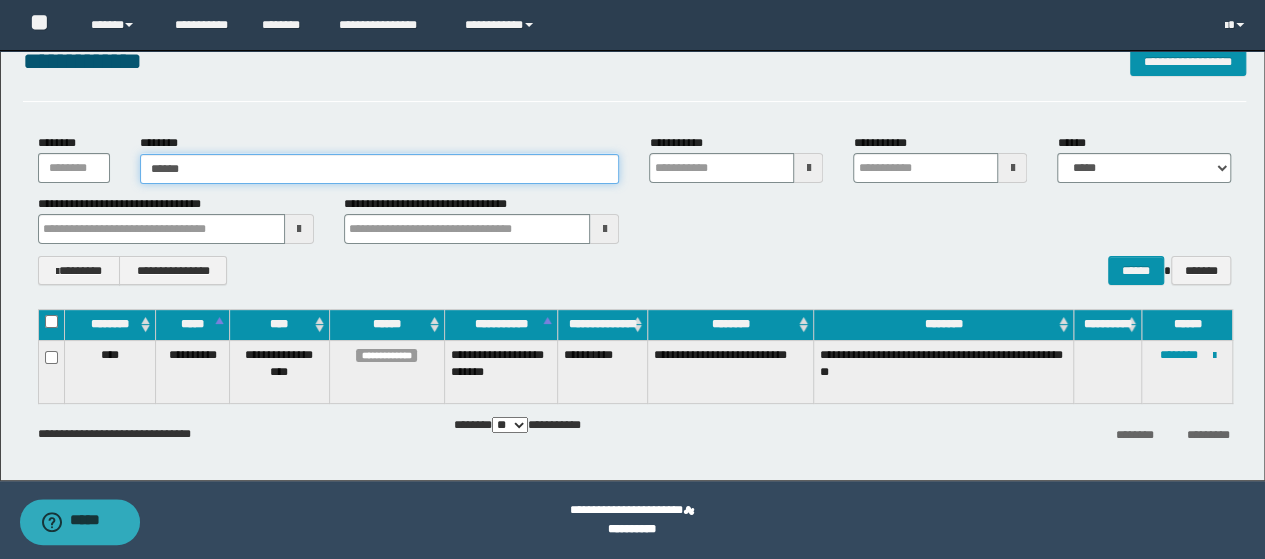 type on "******" 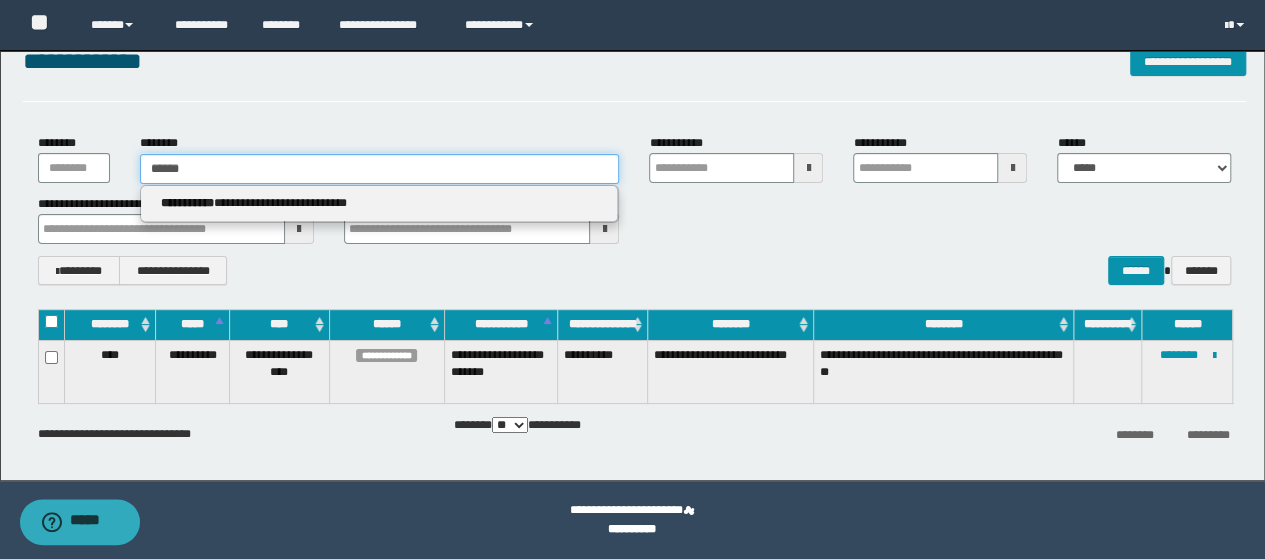 type 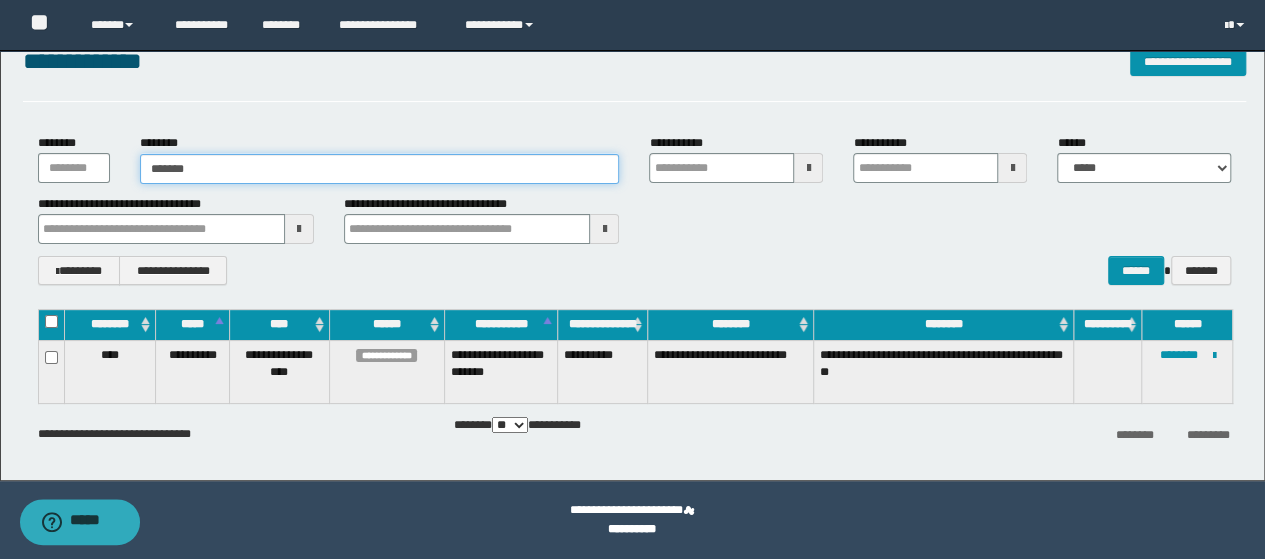 type on "********" 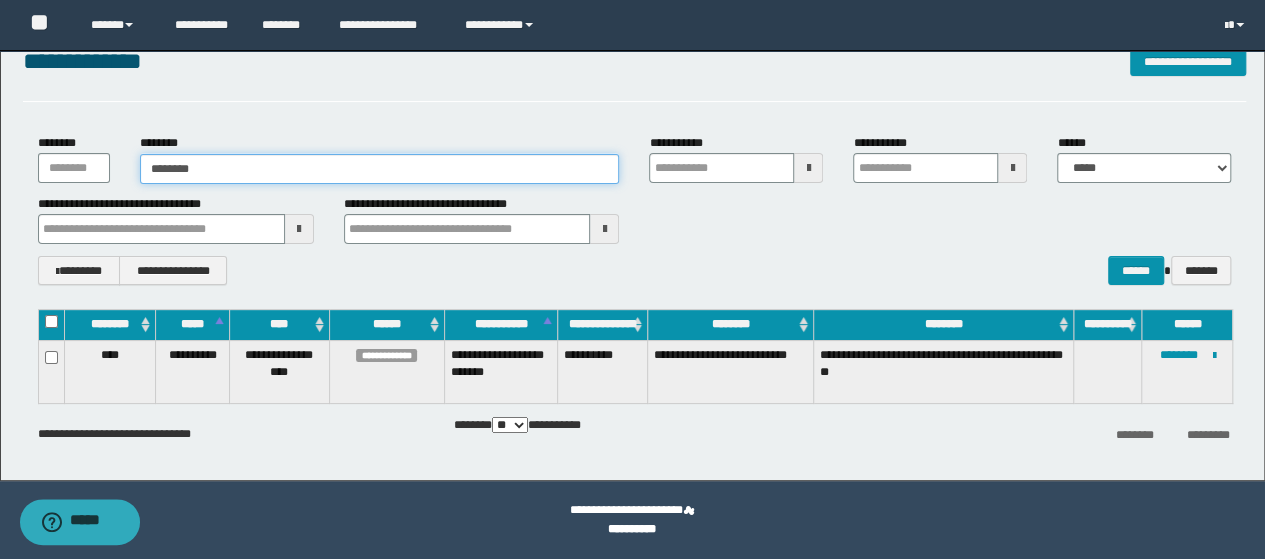type on "********" 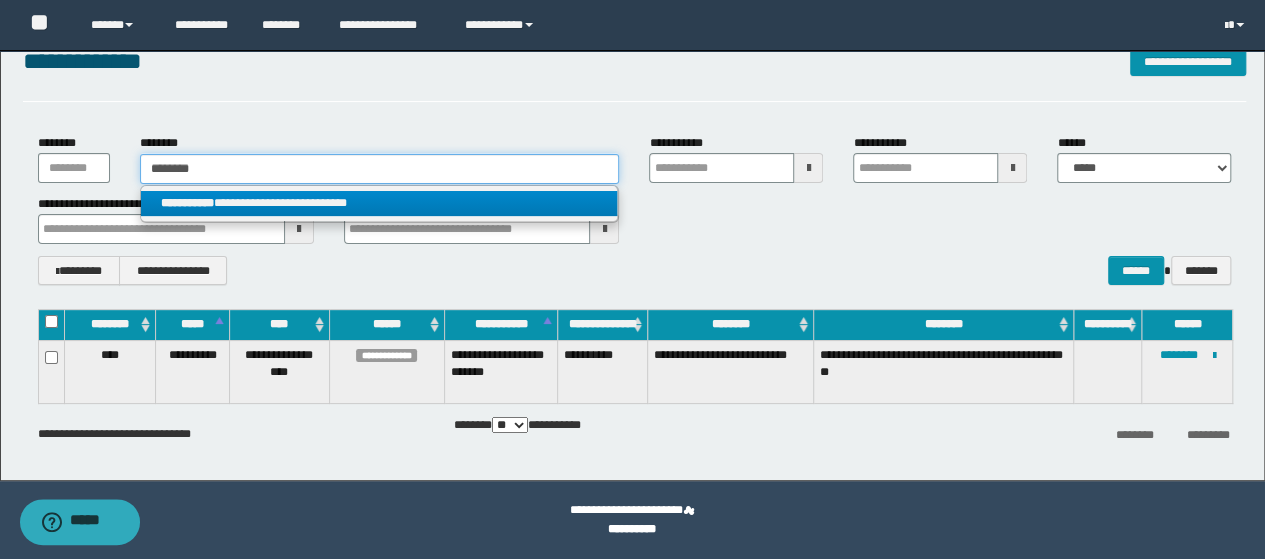 type on "********" 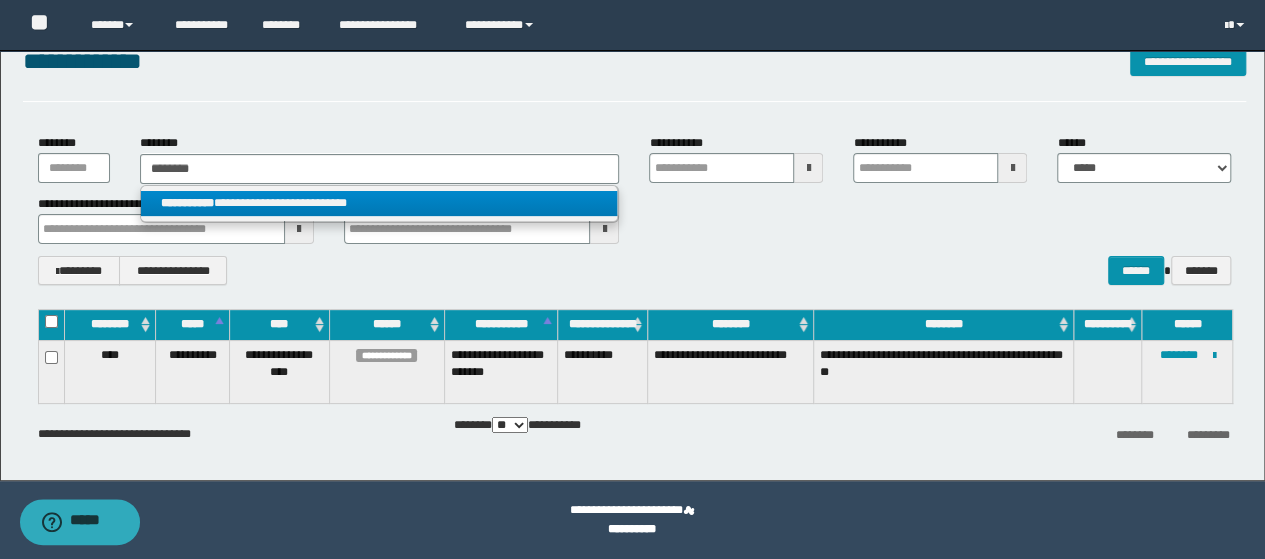 click on "**********" at bounding box center (379, 203) 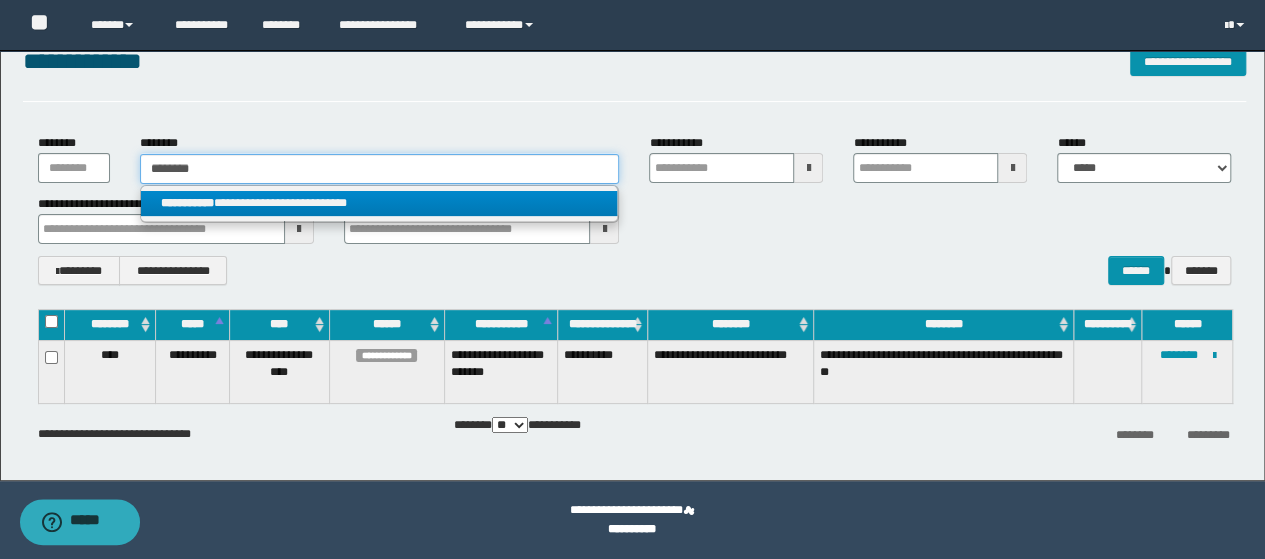 type 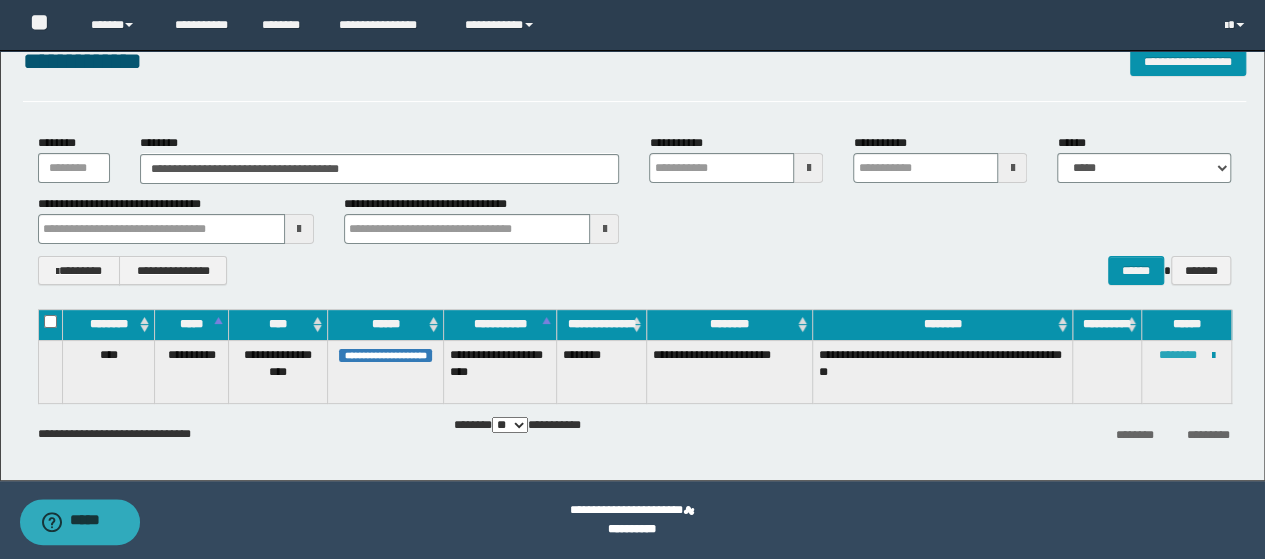 click on "********" at bounding box center (1177, 355) 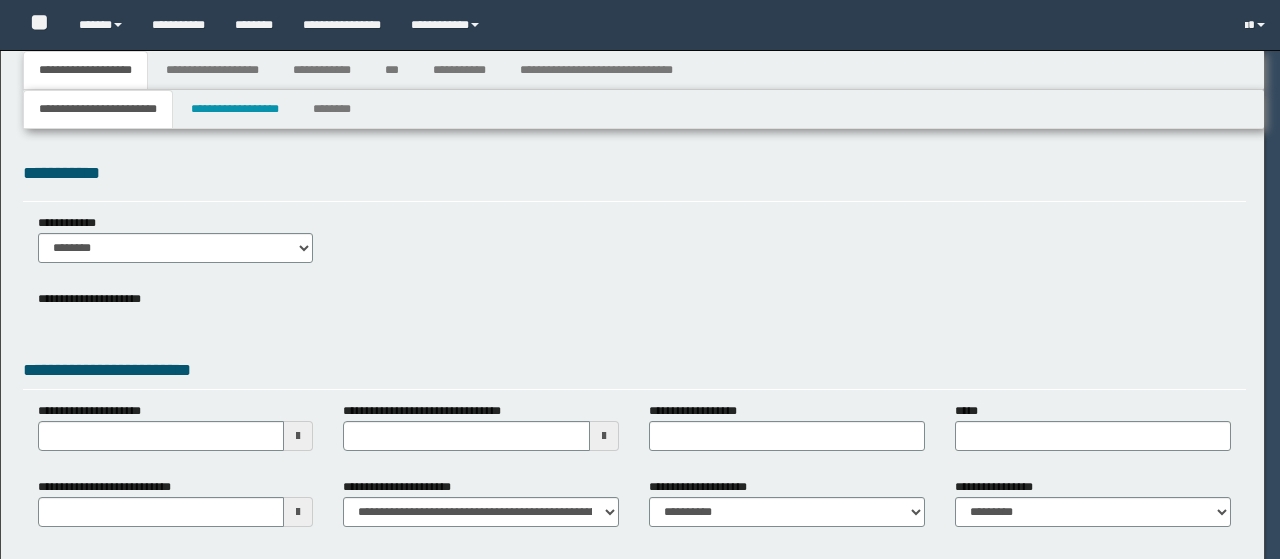 scroll, scrollTop: 0, scrollLeft: 0, axis: both 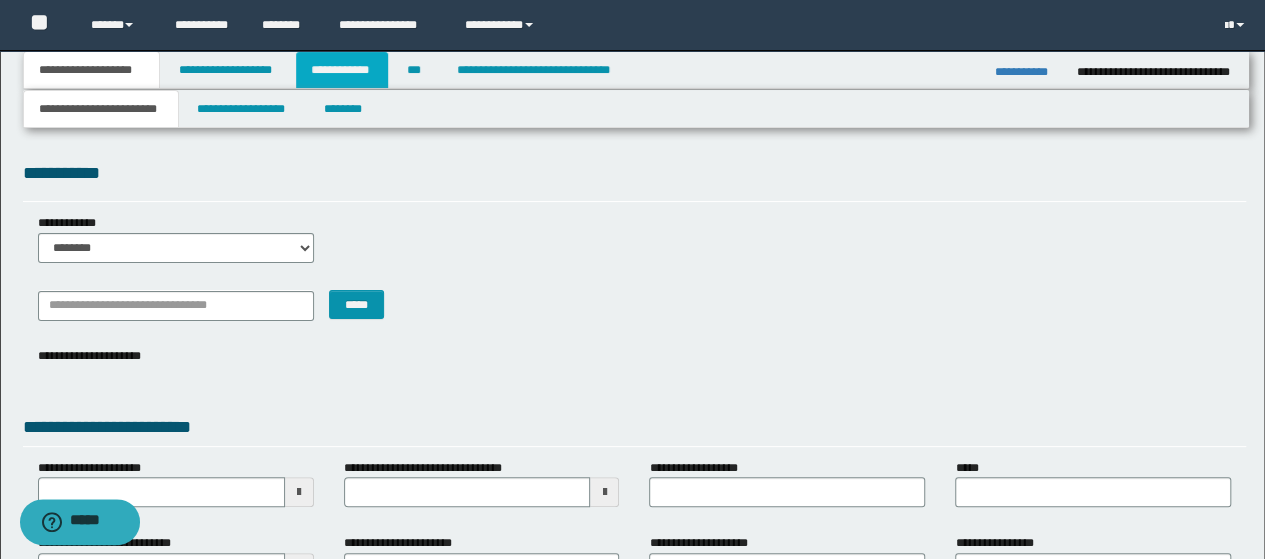 click on "**********" at bounding box center (342, 70) 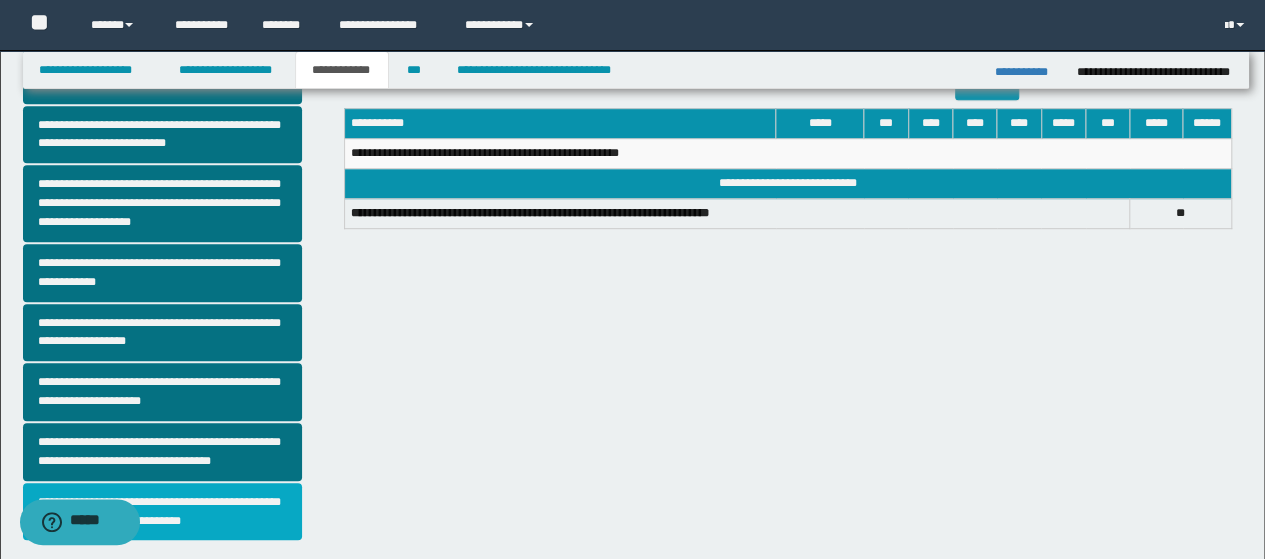 scroll, scrollTop: 589, scrollLeft: 0, axis: vertical 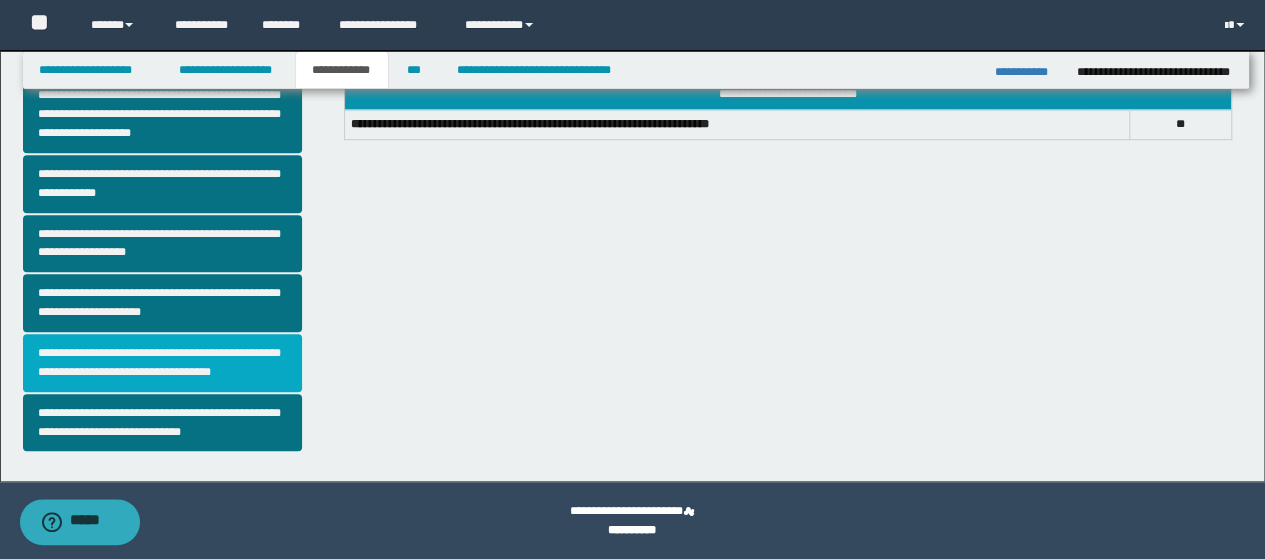 click on "**********" at bounding box center (162, 363) 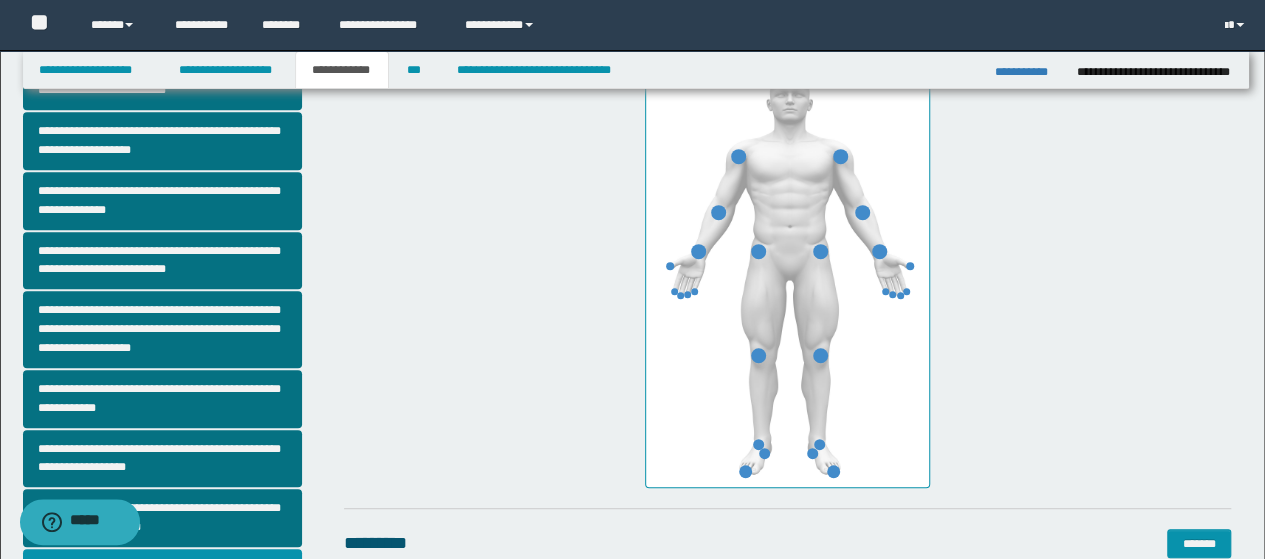 scroll, scrollTop: 400, scrollLeft: 0, axis: vertical 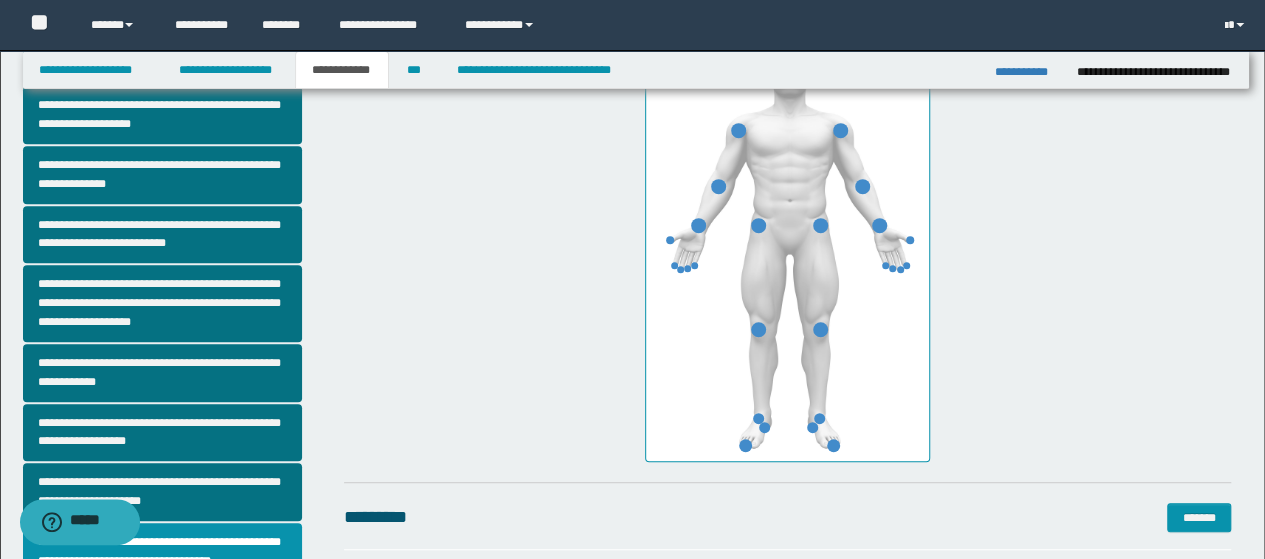 click at bounding box center (787, 244) 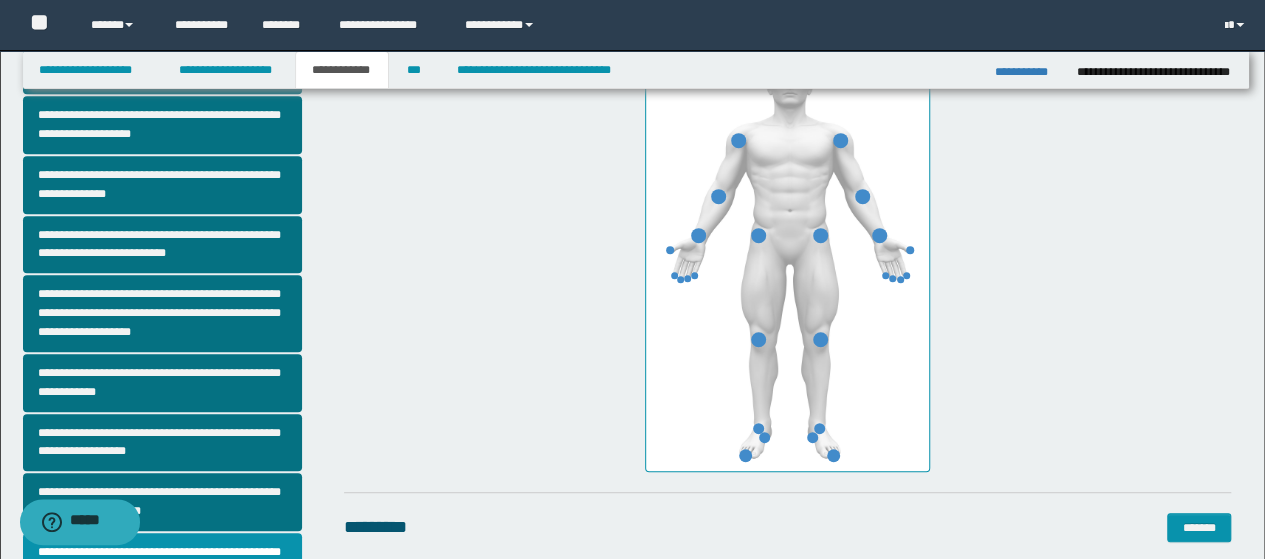 scroll, scrollTop: 358, scrollLeft: 0, axis: vertical 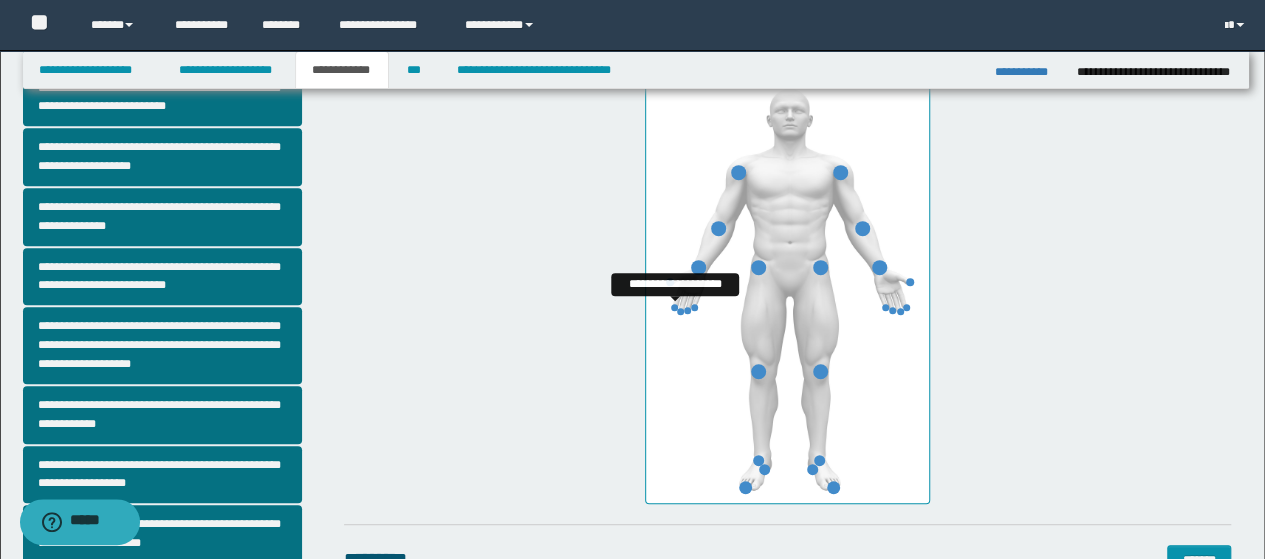 click at bounding box center (674, 307) 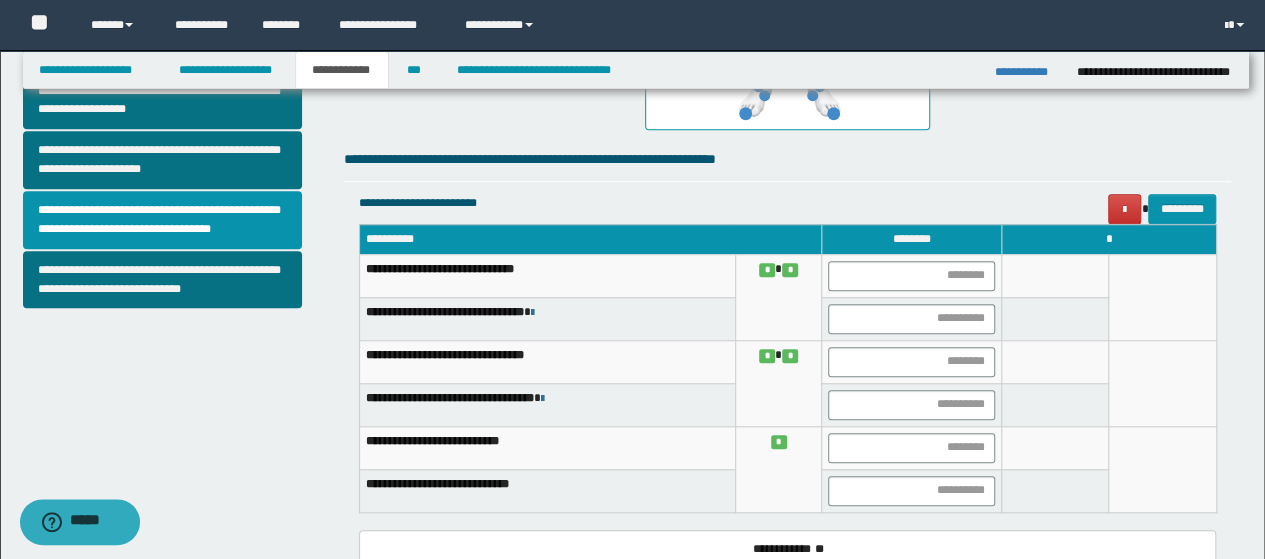 scroll, scrollTop: 758, scrollLeft: 0, axis: vertical 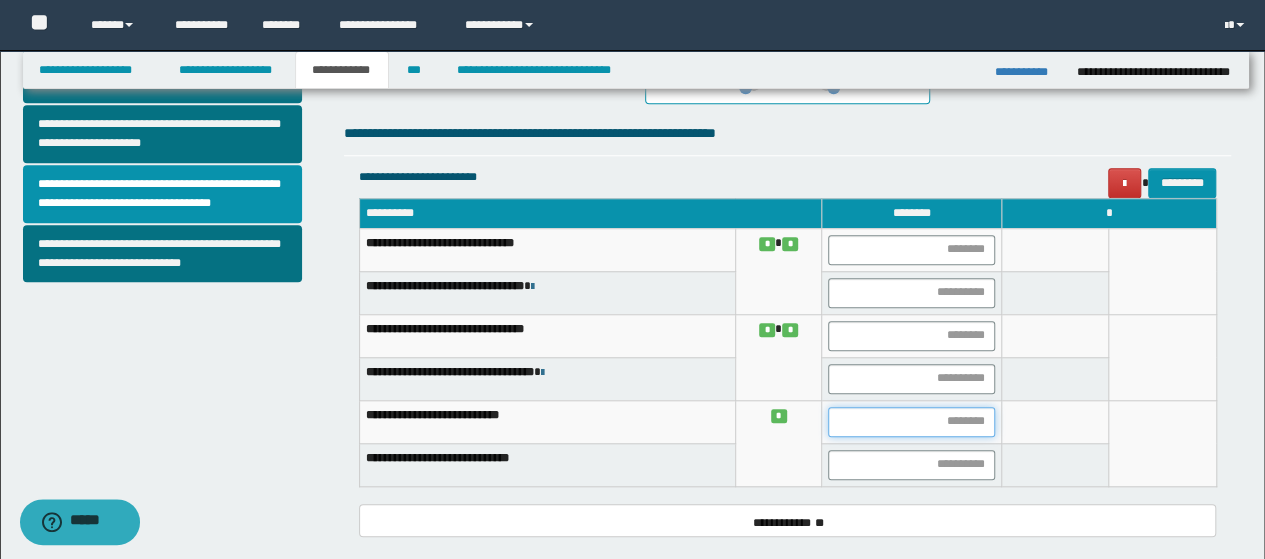 click at bounding box center [911, 422] 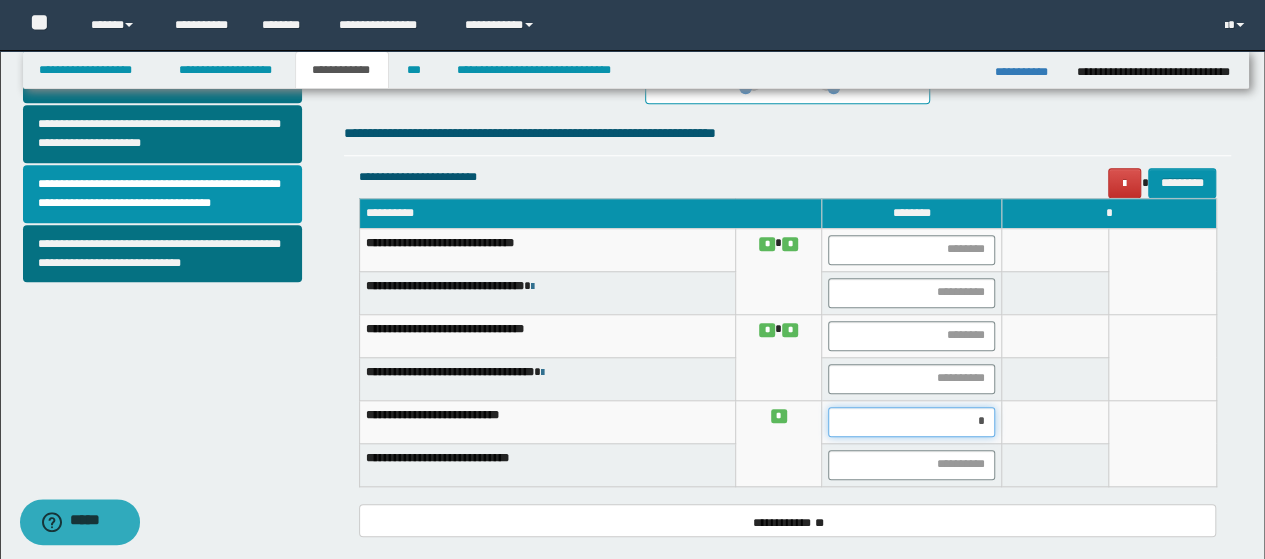 type on "**" 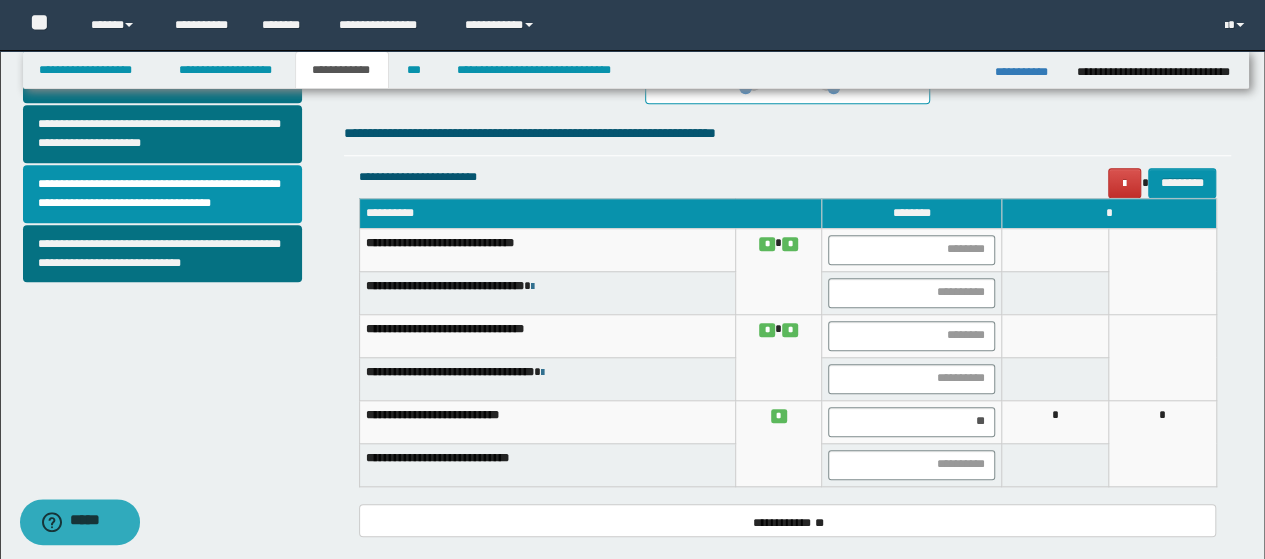 click on "**********" at bounding box center (547, 421) 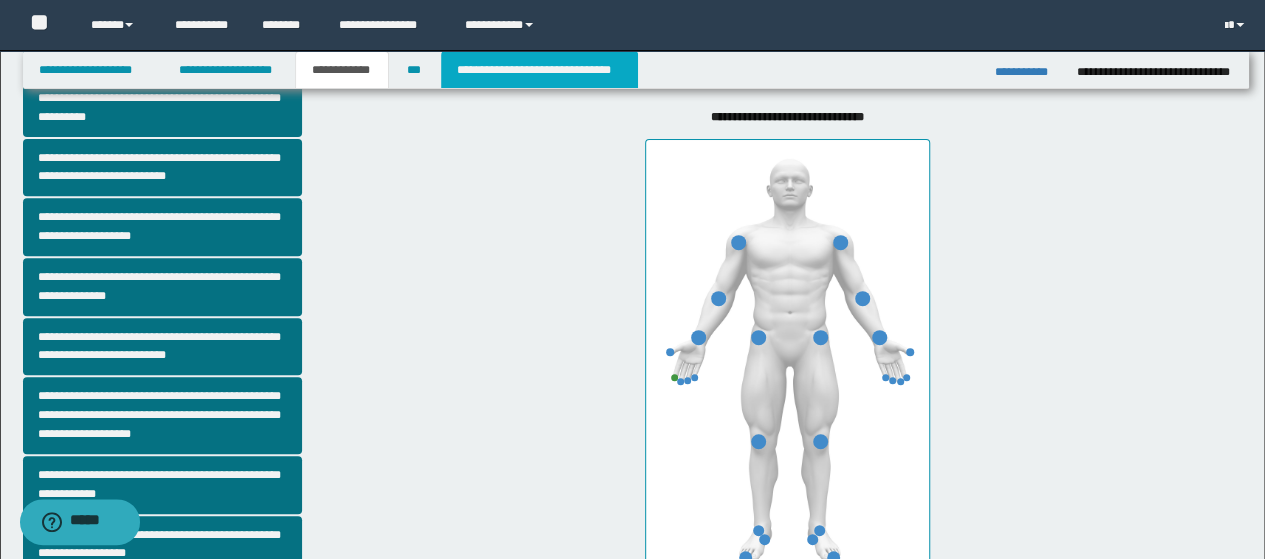 scroll, scrollTop: 400, scrollLeft: 0, axis: vertical 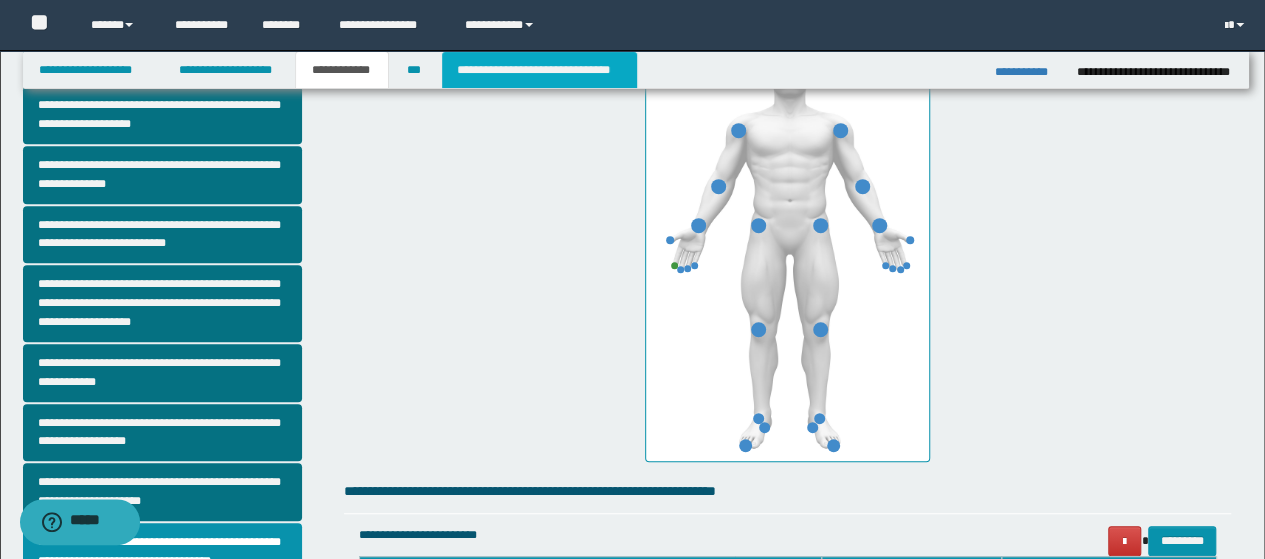 click on "**********" at bounding box center [539, 70] 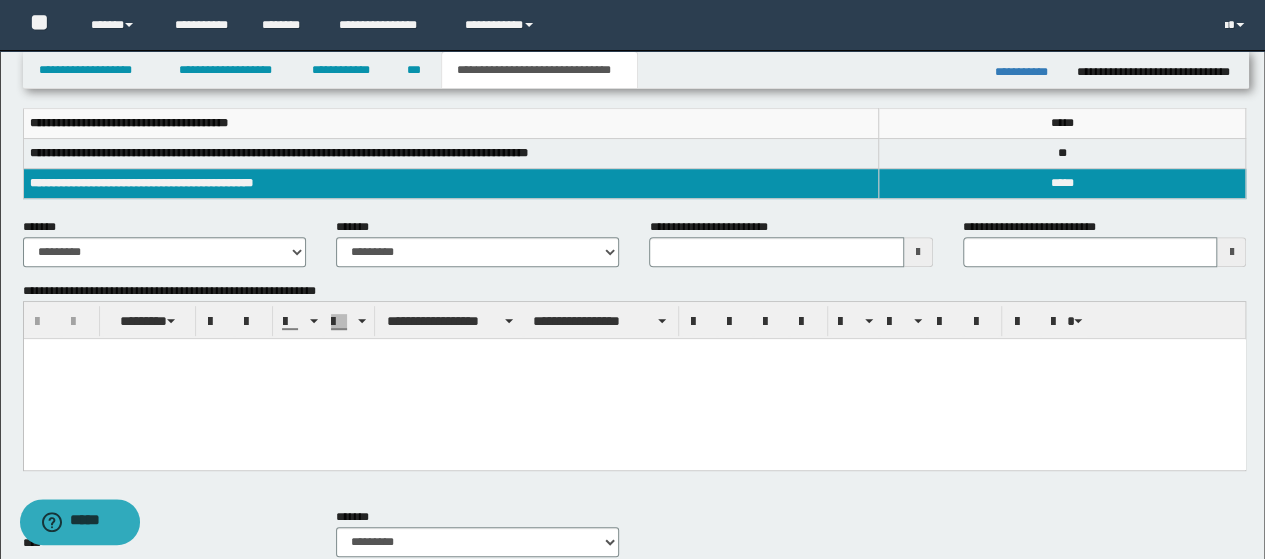 scroll, scrollTop: 300, scrollLeft: 0, axis: vertical 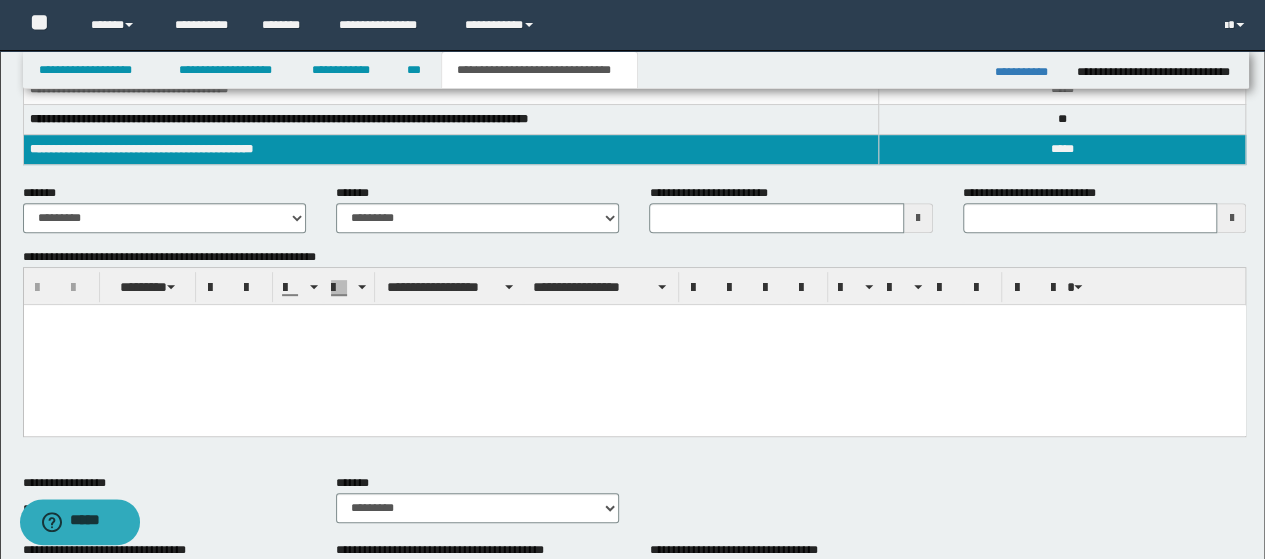 type 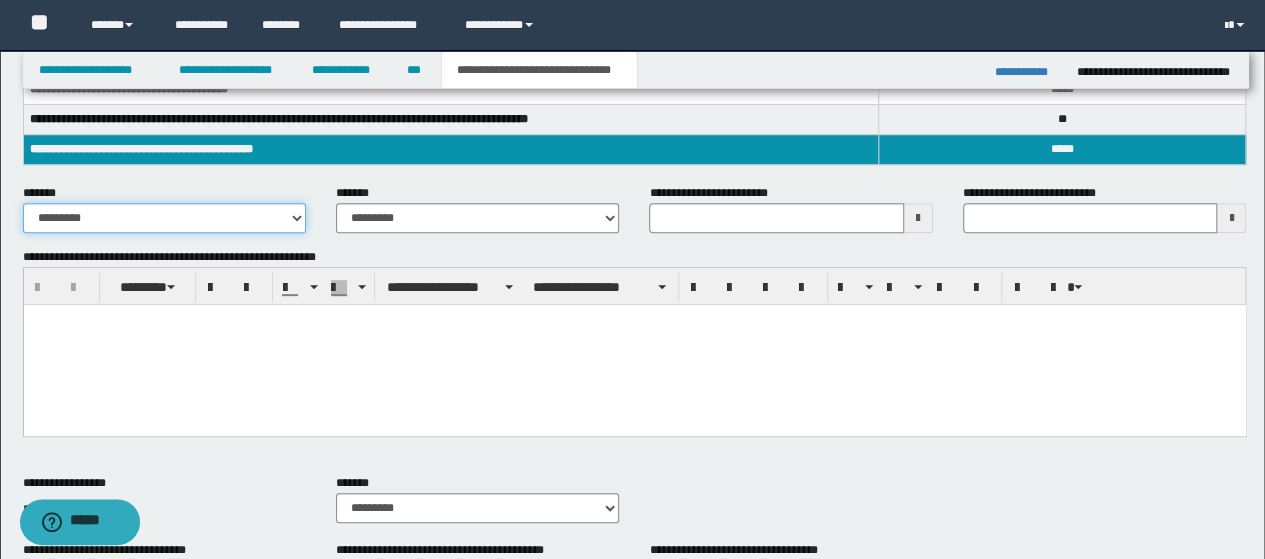 click on "**********" at bounding box center (164, 218) 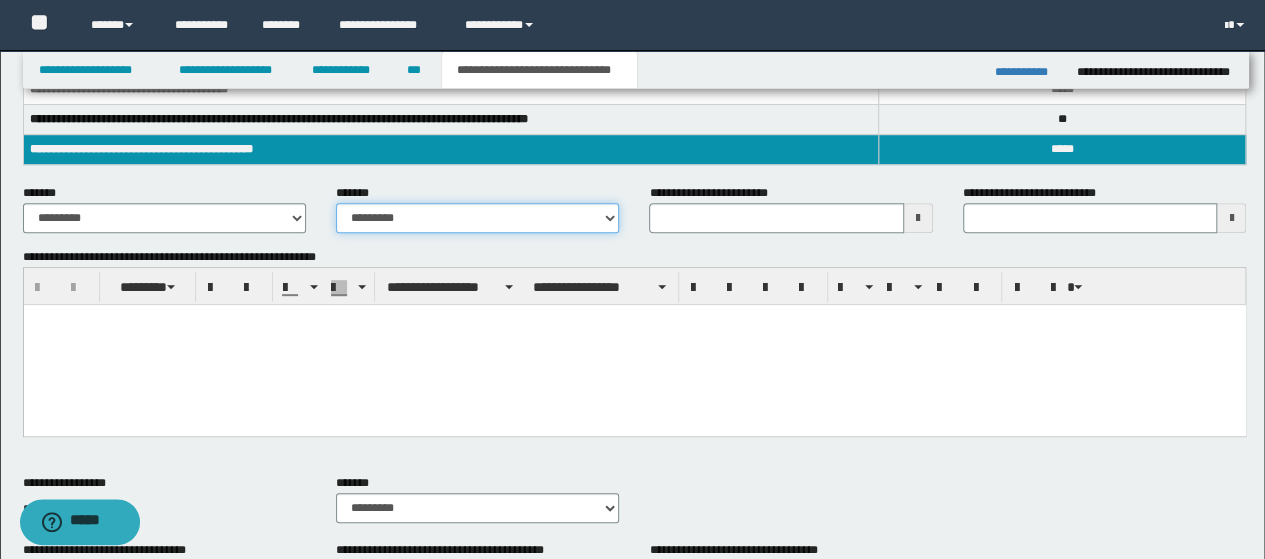 click on "**********" at bounding box center (477, 218) 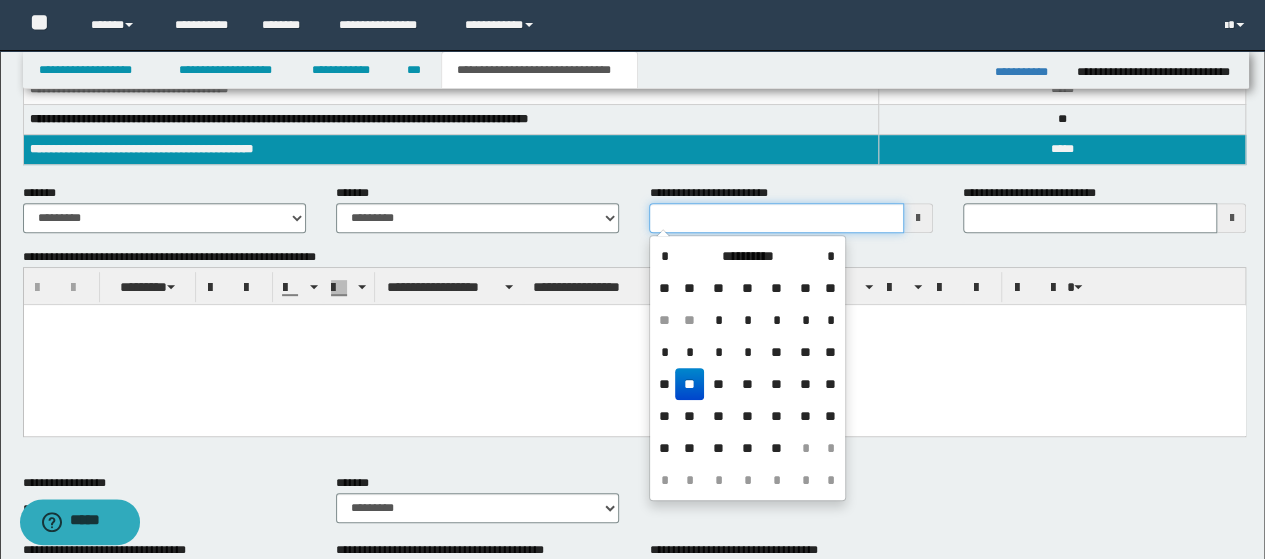click on "**********" at bounding box center [776, 218] 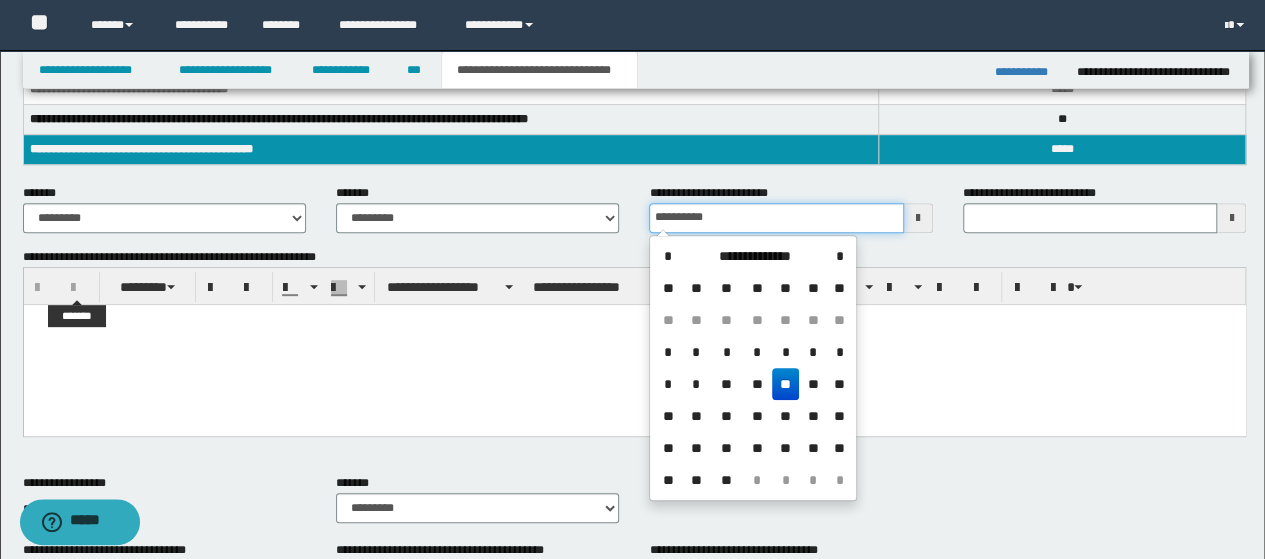 type on "**********" 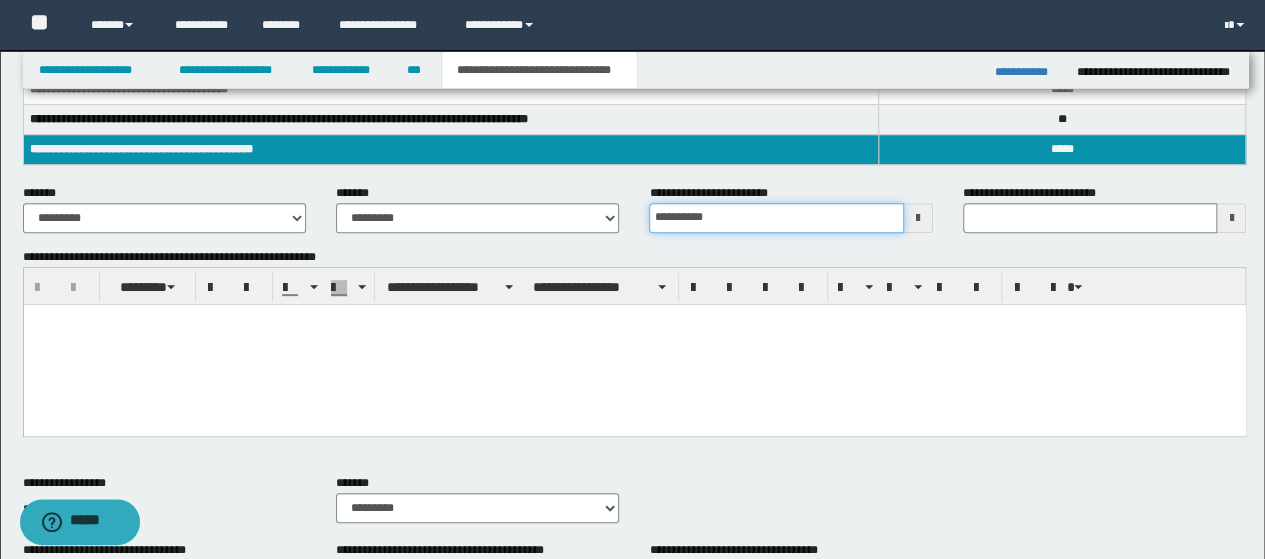 drag, startPoint x: 67, startPoint y: 607, endPoint x: 44, endPoint y: 323, distance: 284.9298 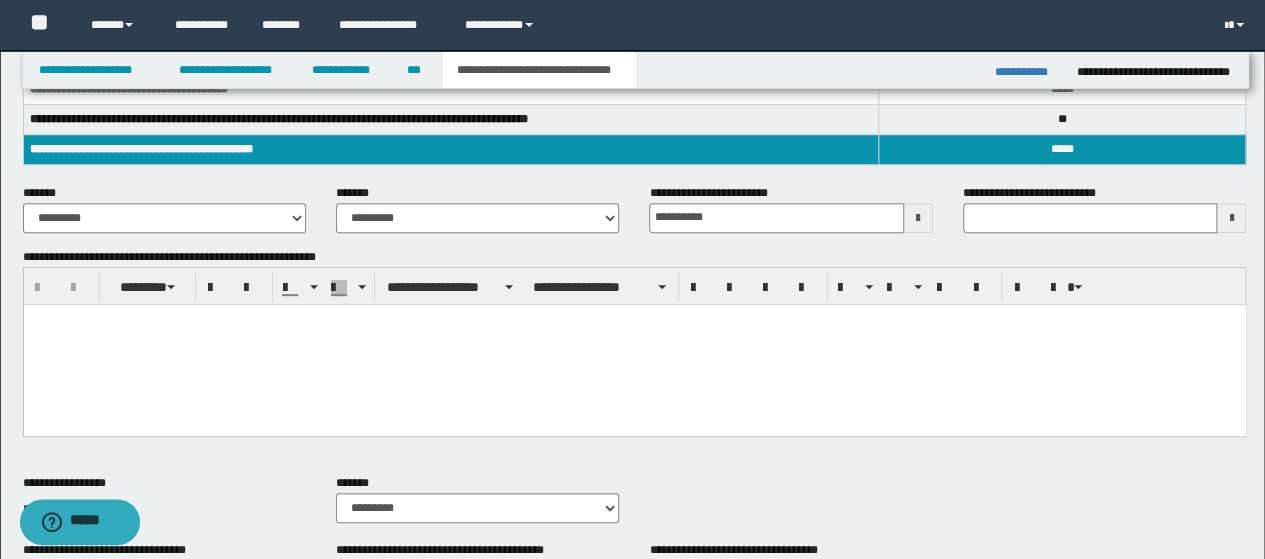 click at bounding box center (634, 319) 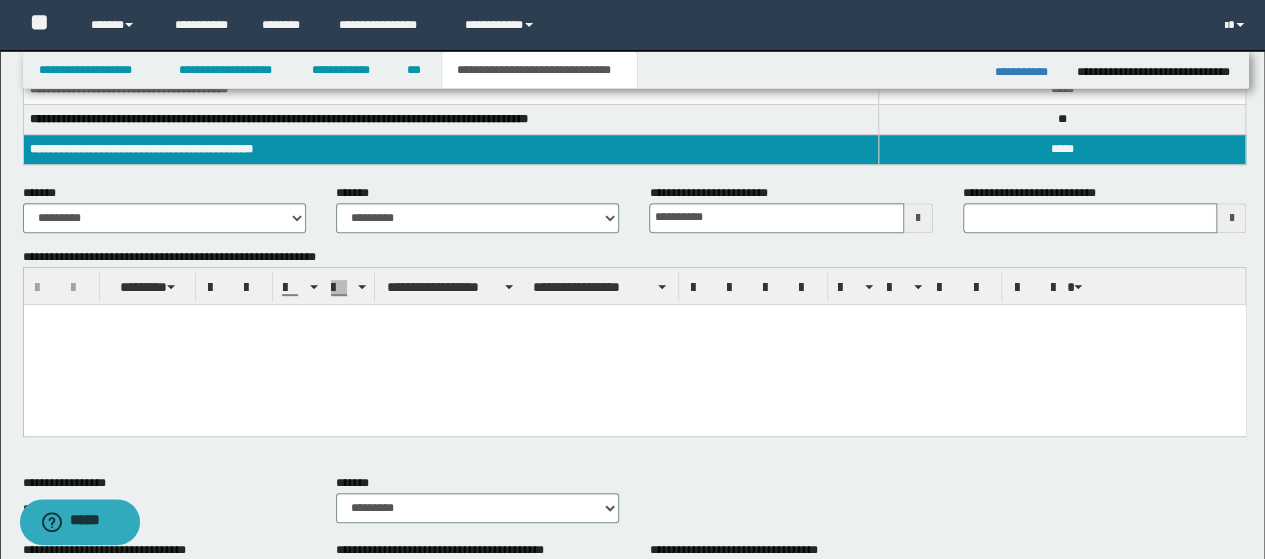 type 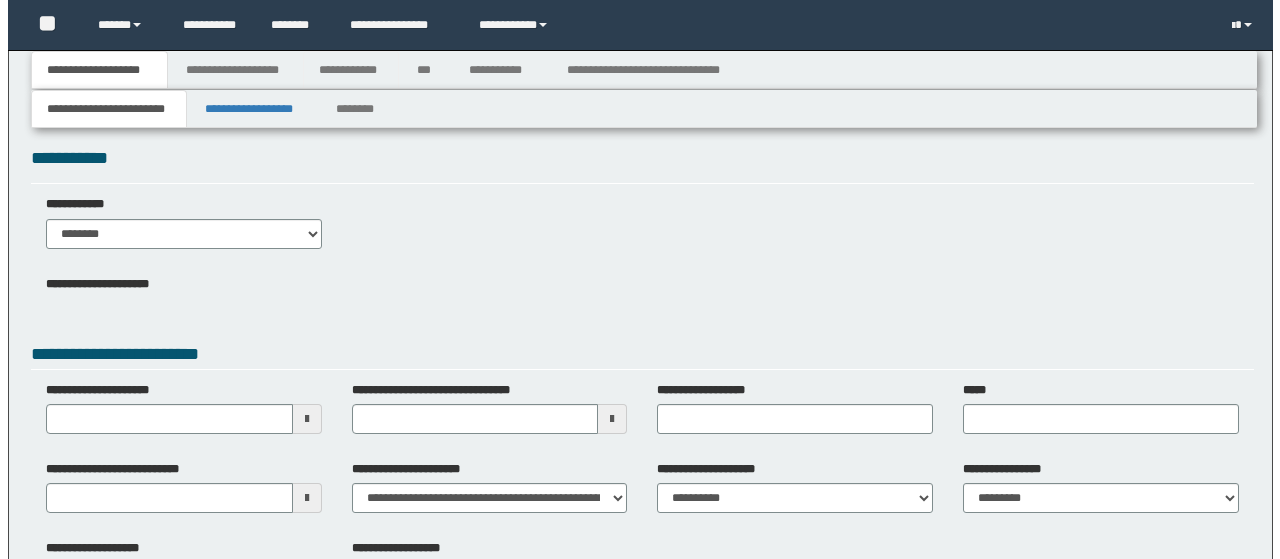 scroll, scrollTop: 0, scrollLeft: 0, axis: both 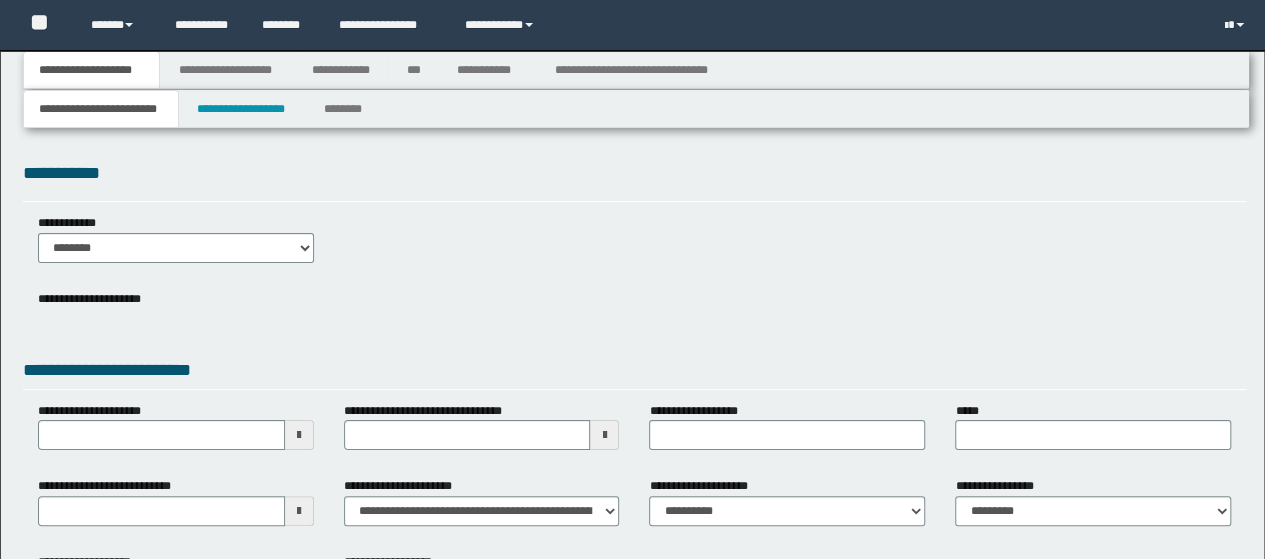 type 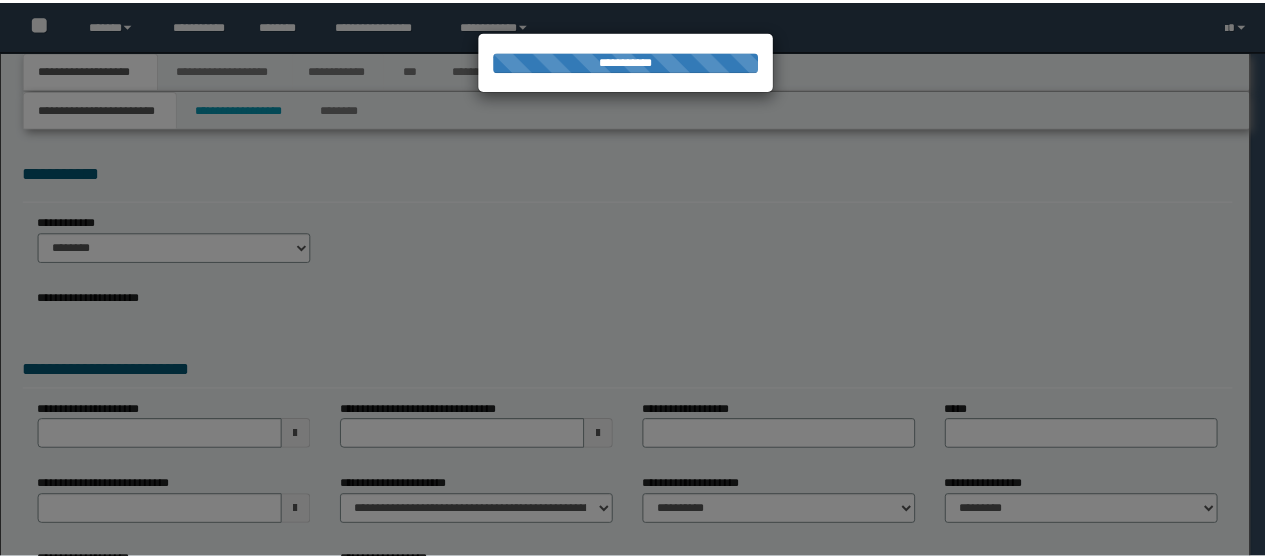 scroll, scrollTop: 0, scrollLeft: 0, axis: both 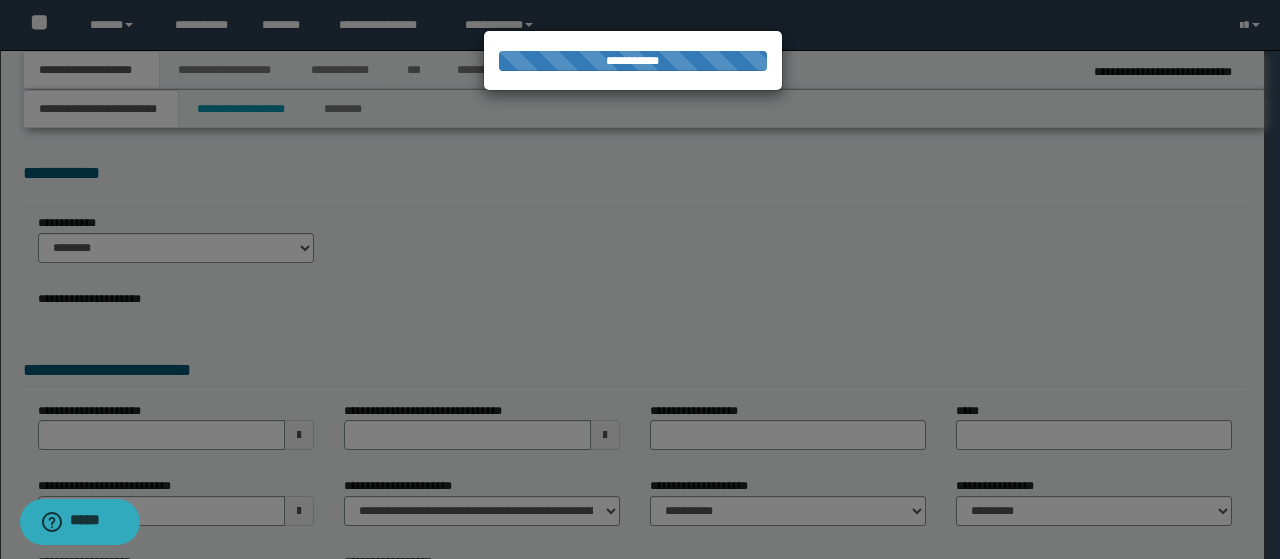 click on "**********" at bounding box center [640, 279] 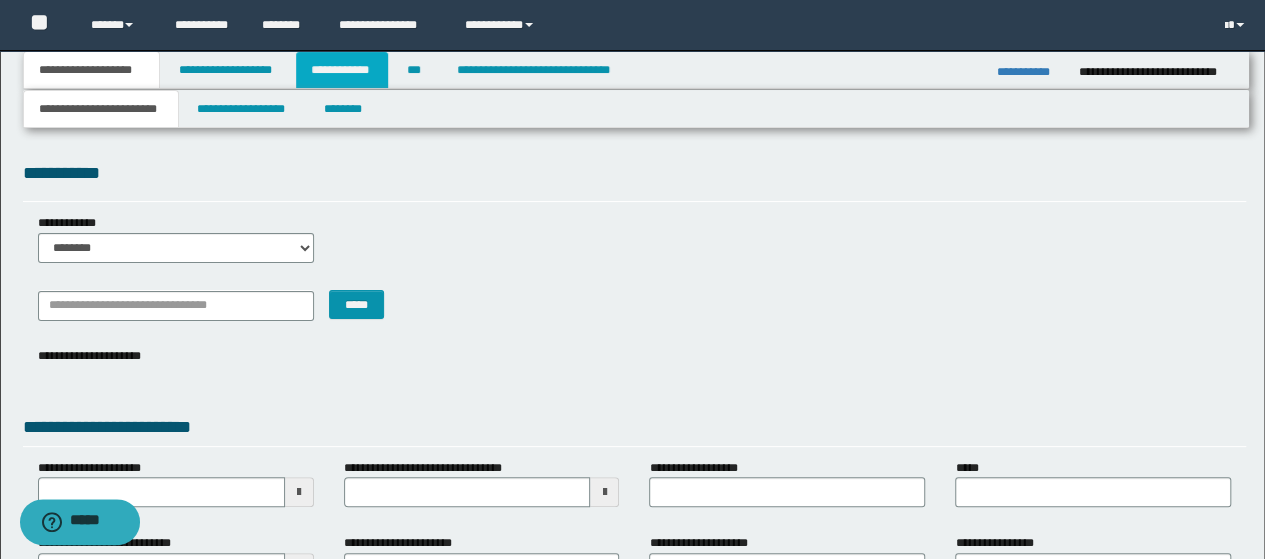 click on "**********" at bounding box center [342, 70] 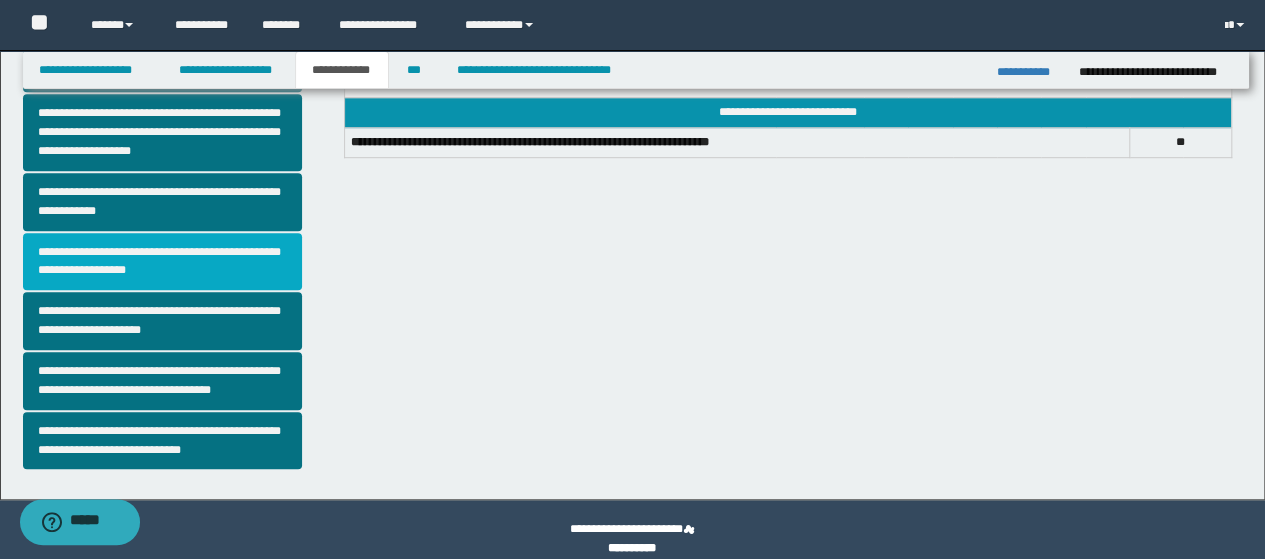 scroll, scrollTop: 589, scrollLeft: 0, axis: vertical 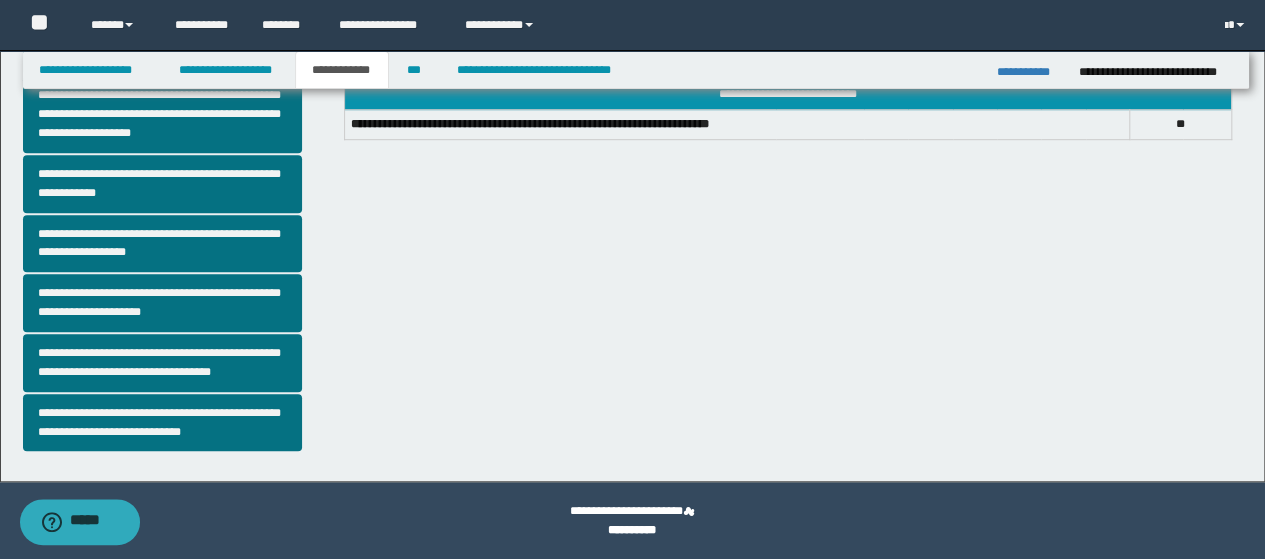 click on "**********" at bounding box center [635, -5] 